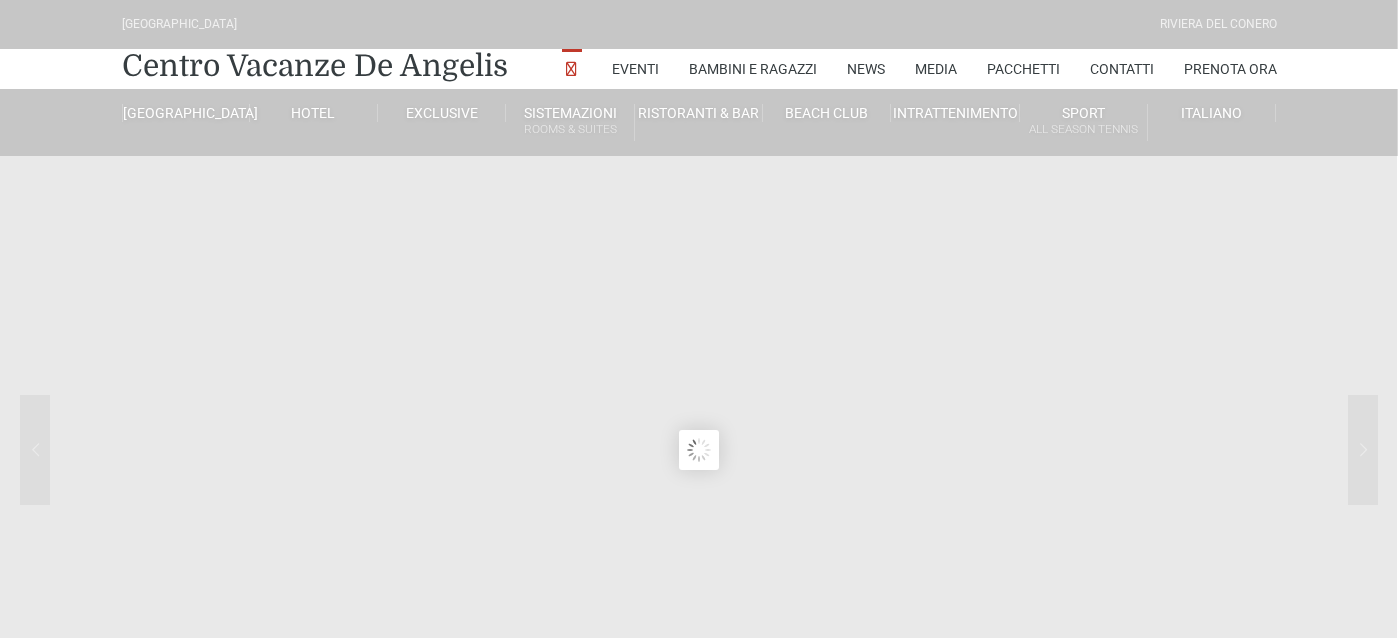 scroll, scrollTop: 0, scrollLeft: 0, axis: both 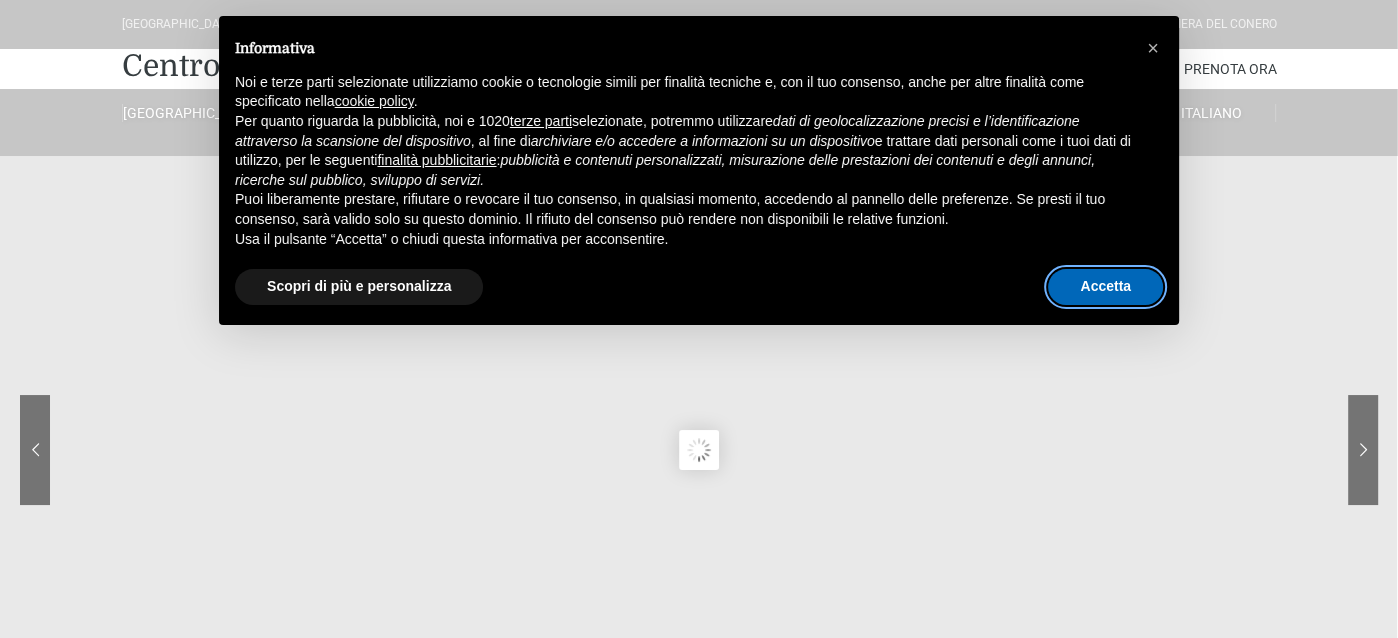 click on "Accetta" at bounding box center (1105, 287) 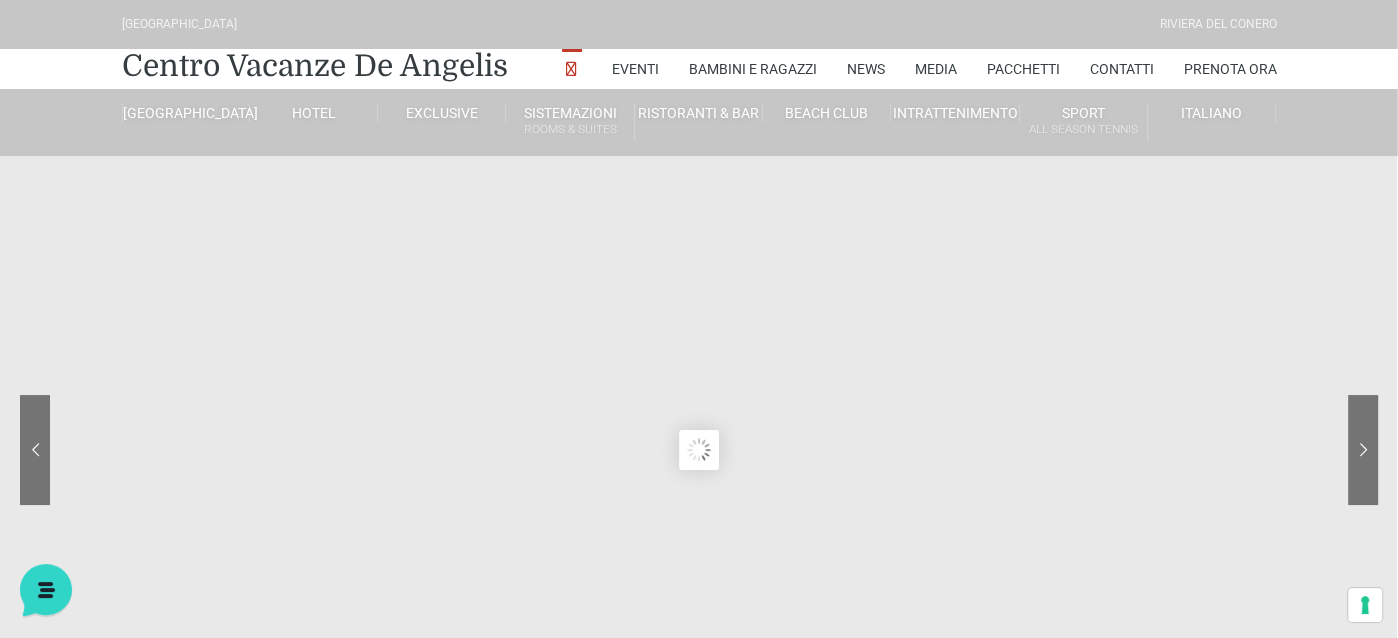 scroll, scrollTop: 0, scrollLeft: 0, axis: both 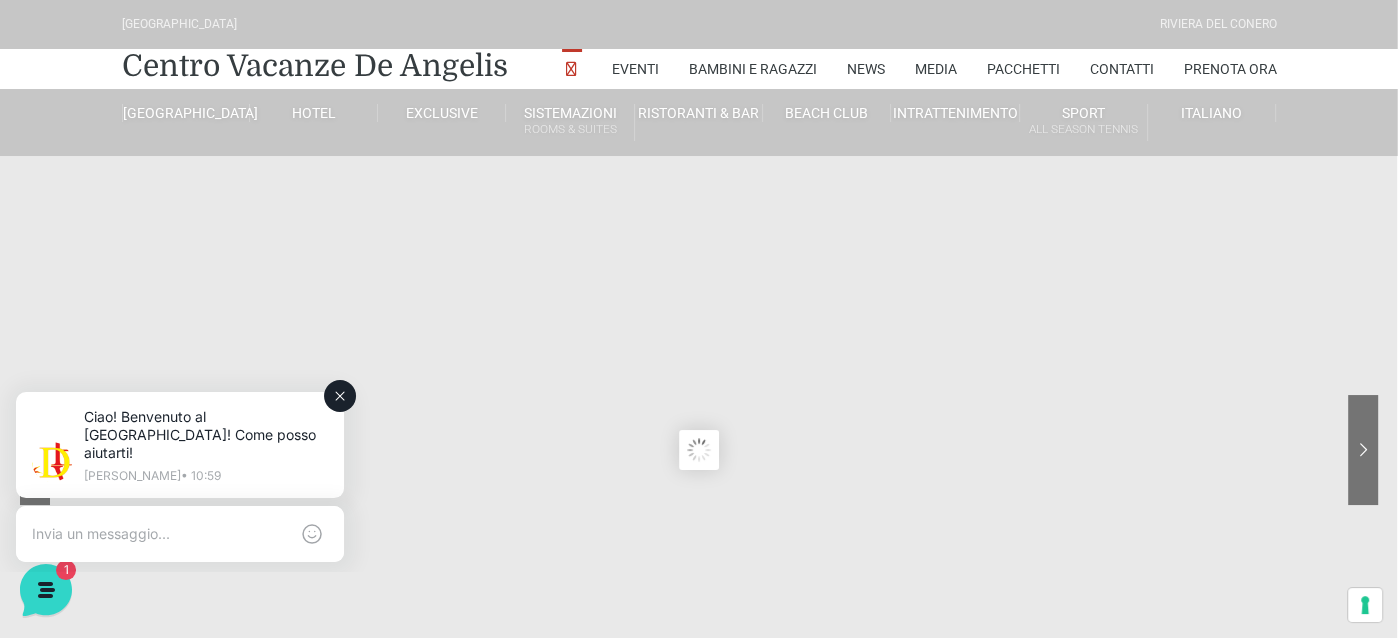 click at bounding box center [180, 534] 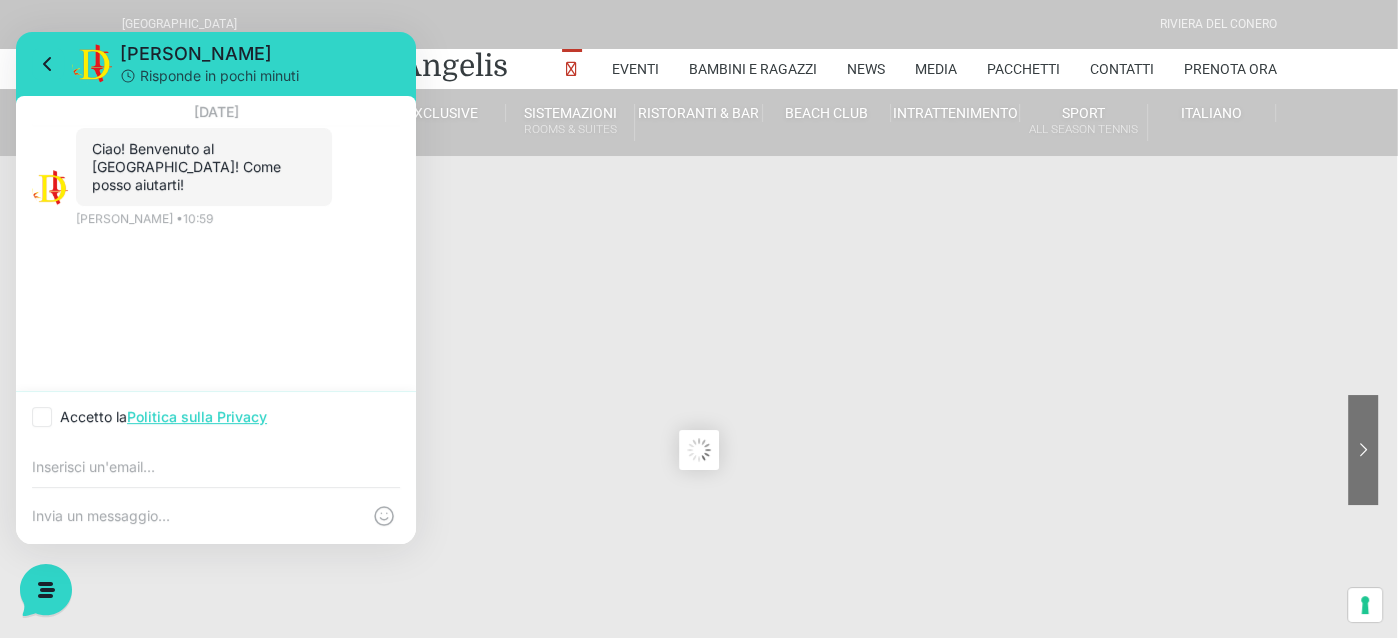 click at bounding box center [196, 516] 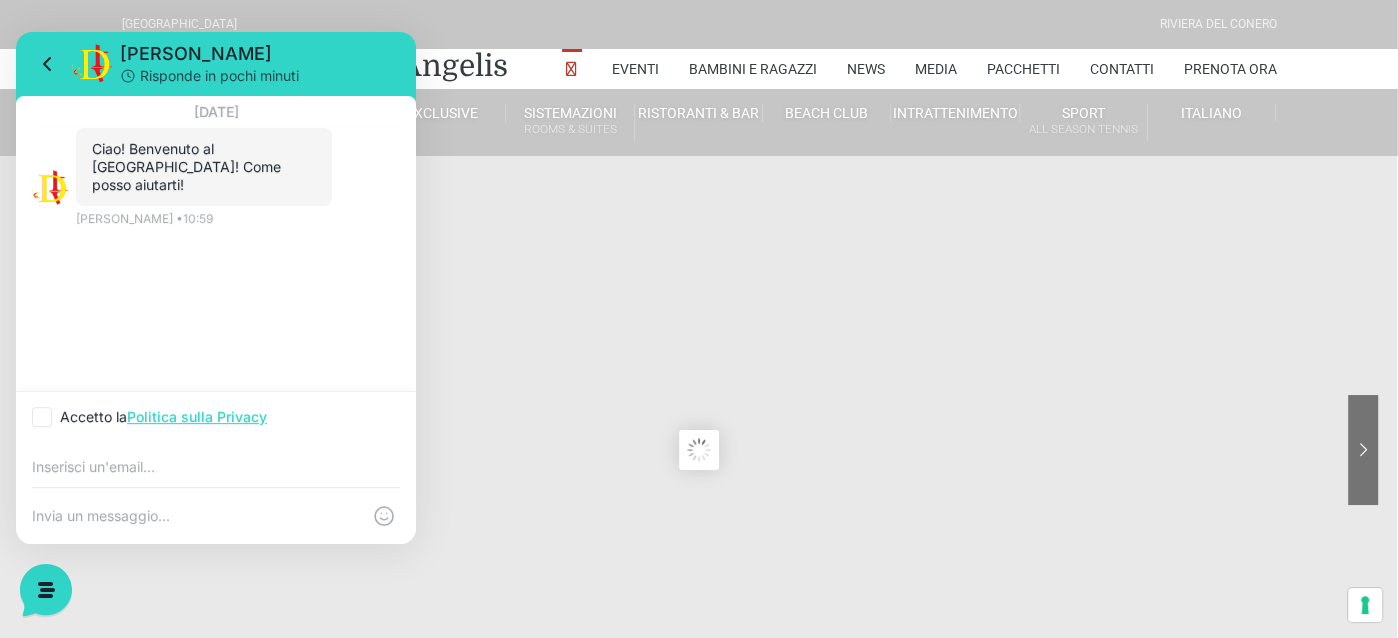 click 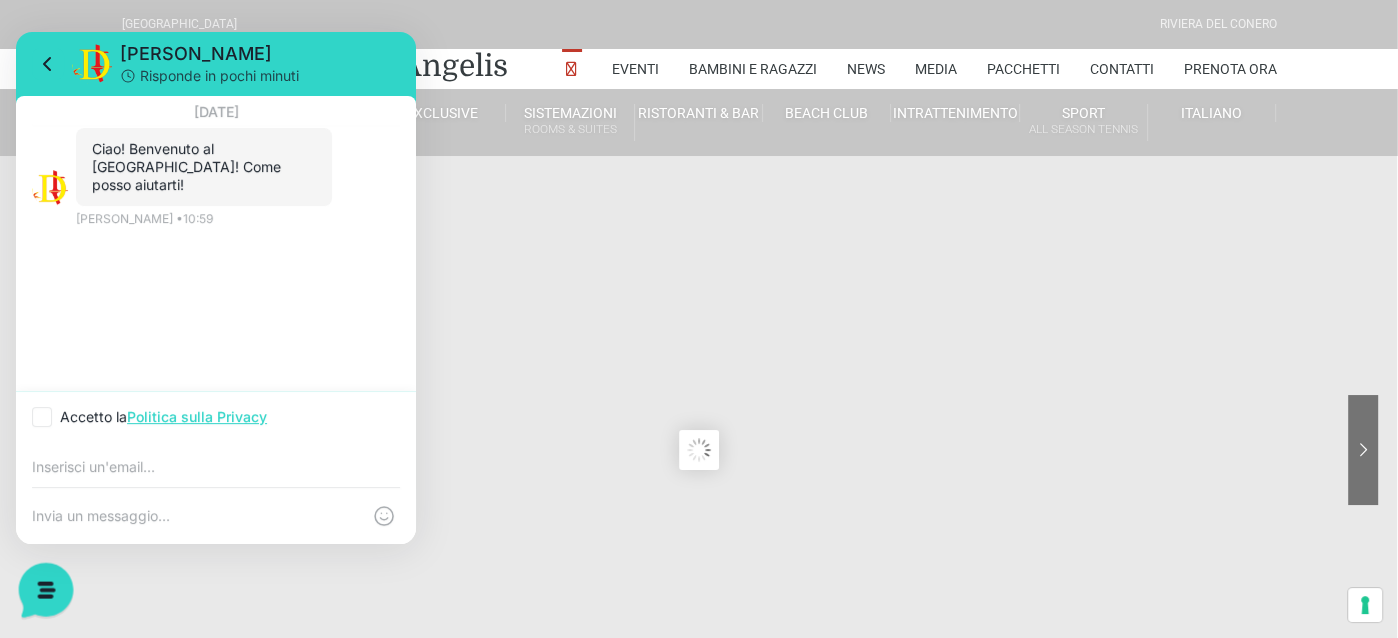 click 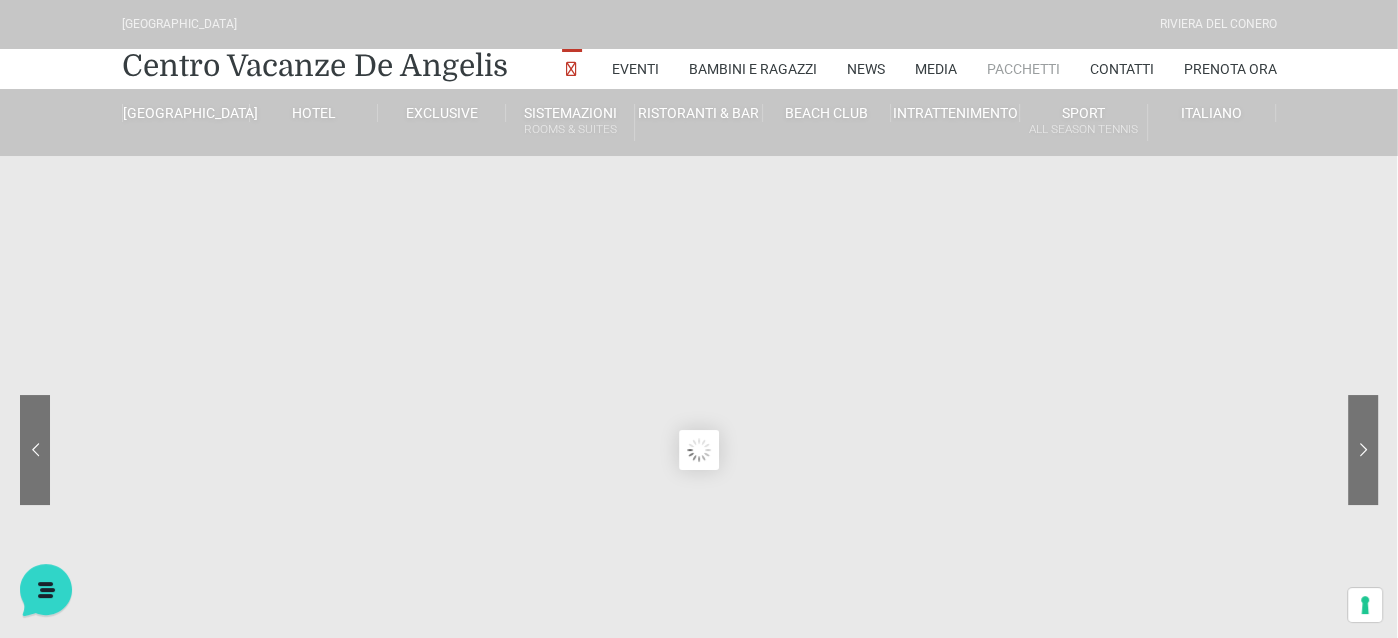 click on "Pacchetti" at bounding box center [1023, 69] 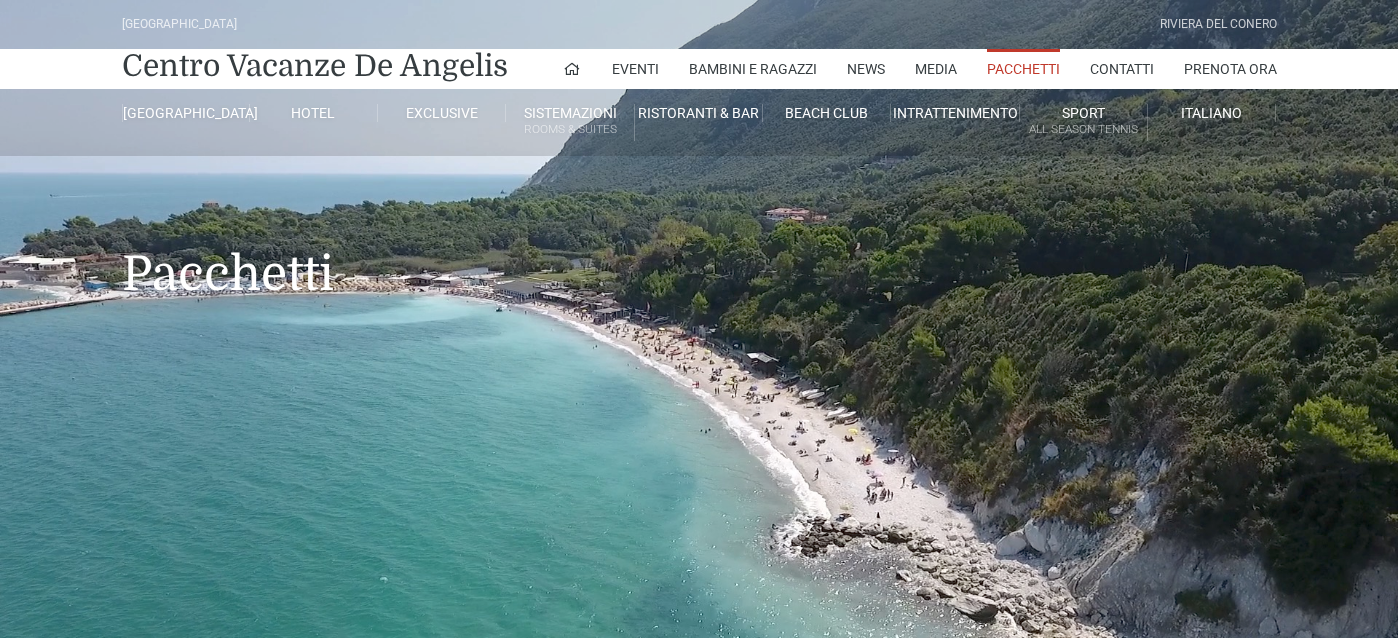 scroll, scrollTop: 0, scrollLeft: 0, axis: both 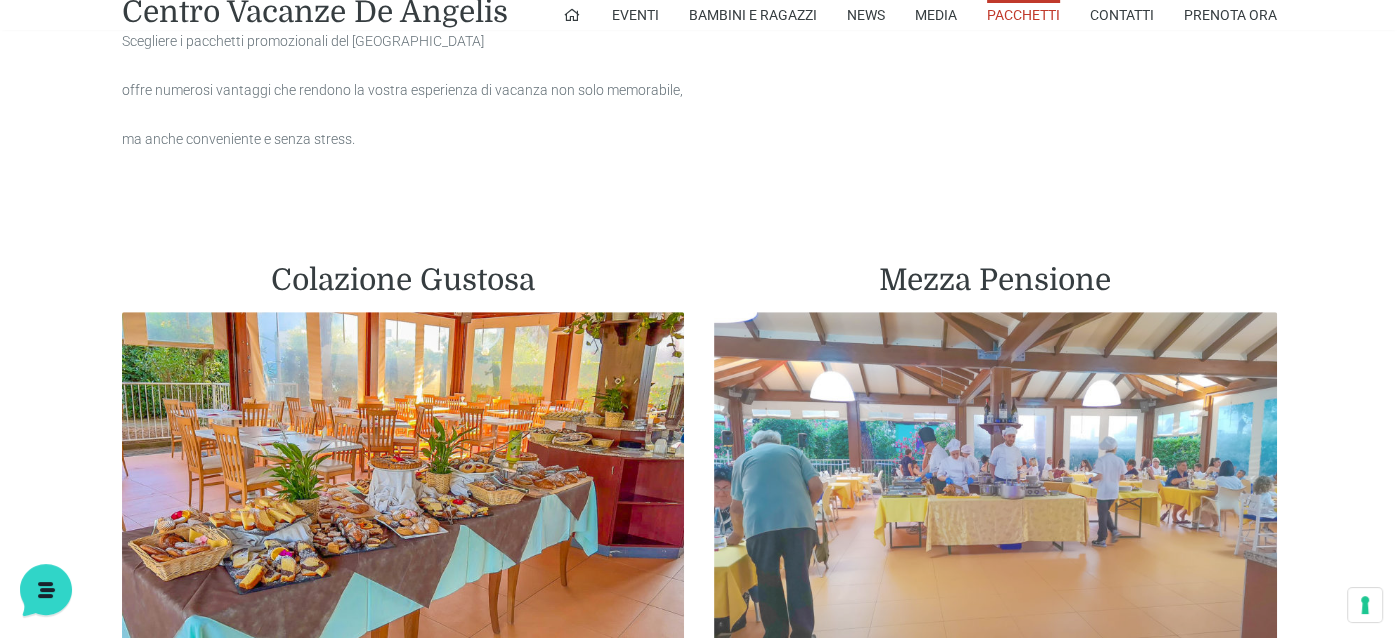 click at bounding box center [995, 488] 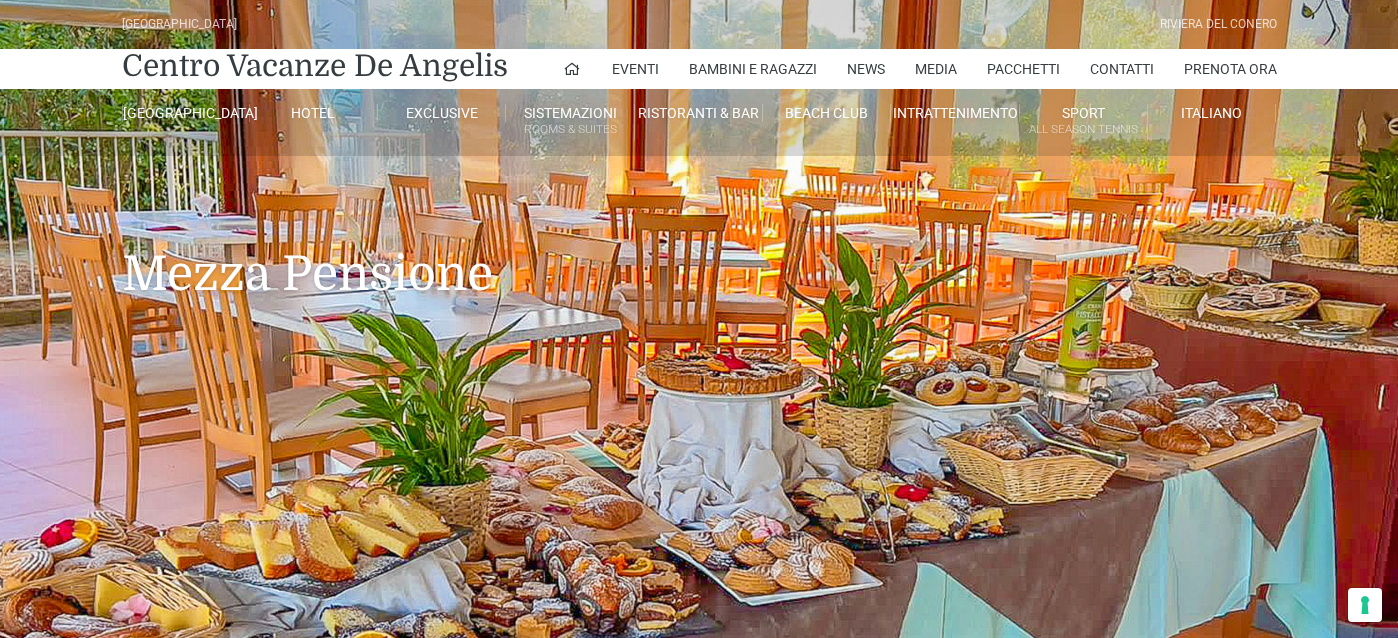 scroll, scrollTop: 0, scrollLeft: 0, axis: both 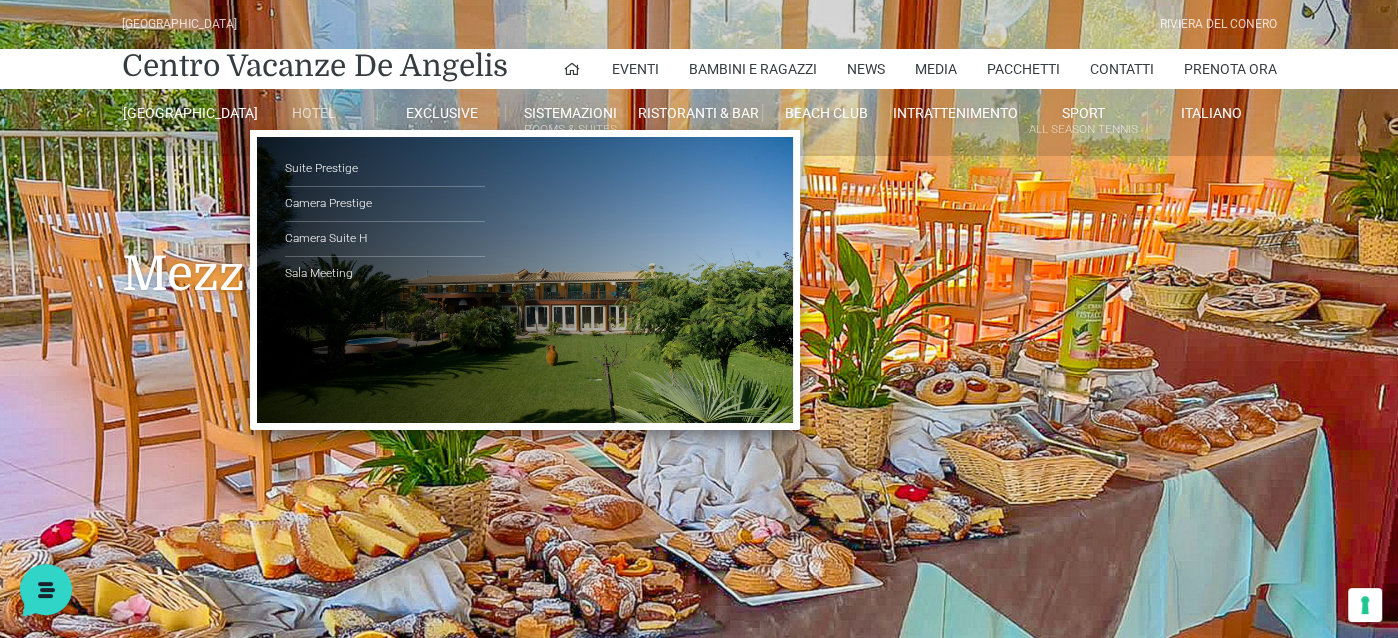 click on "Hotel" at bounding box center (314, 113) 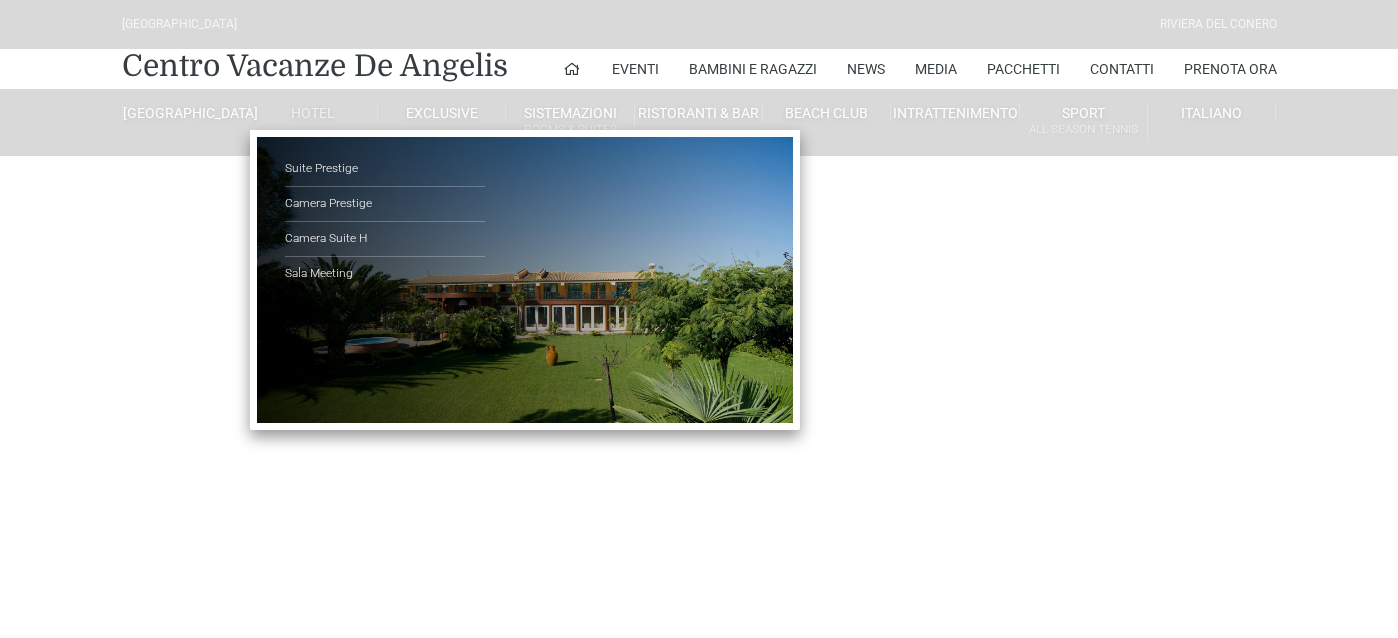 scroll, scrollTop: 0, scrollLeft: 0, axis: both 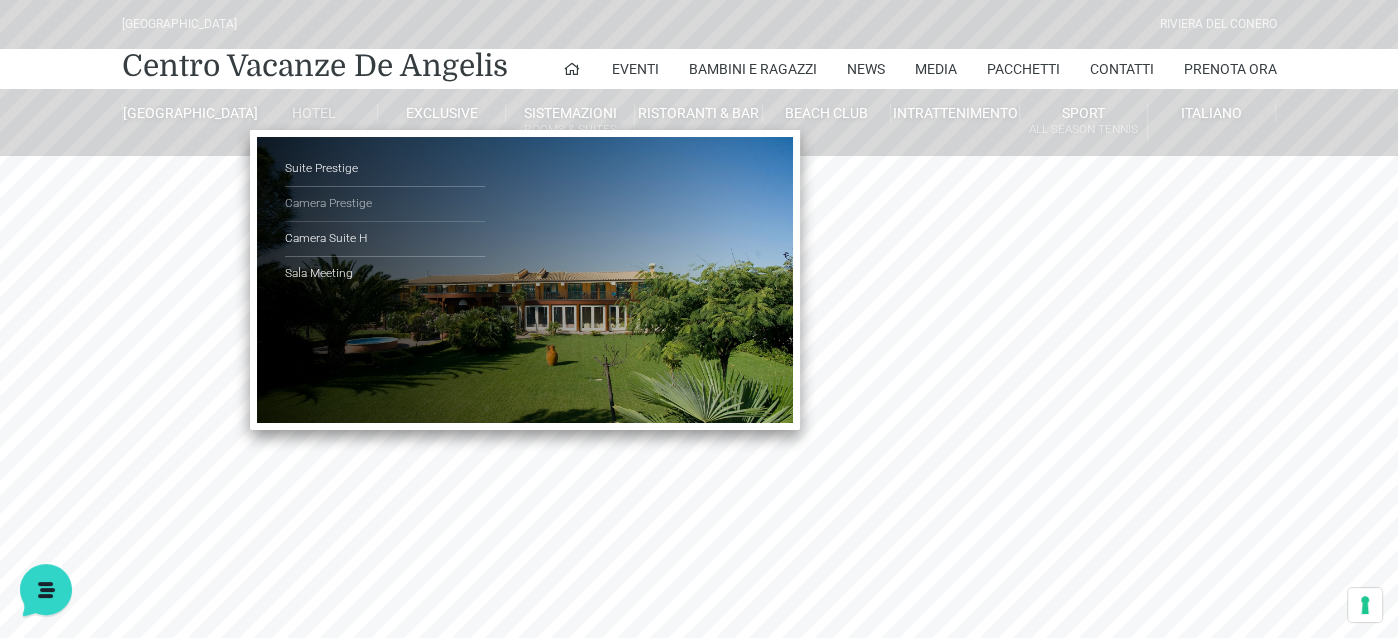 click on "Camera Prestige" at bounding box center [385, 204] 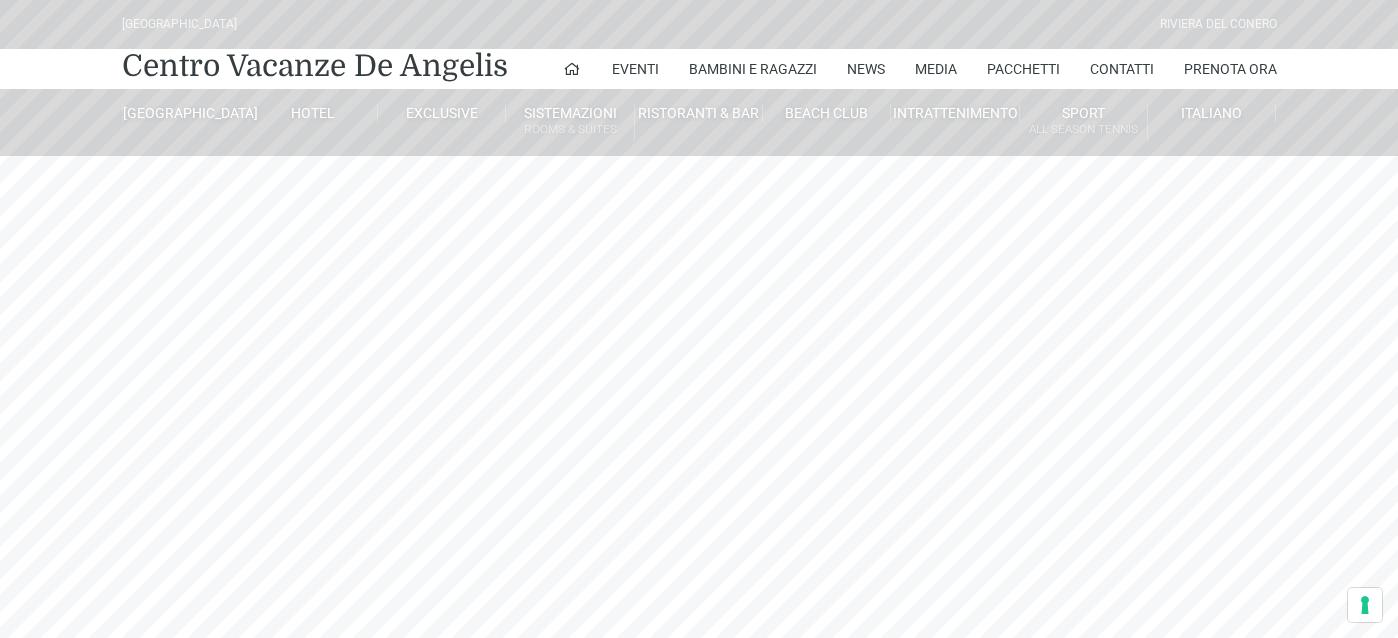 scroll, scrollTop: 0, scrollLeft: 0, axis: both 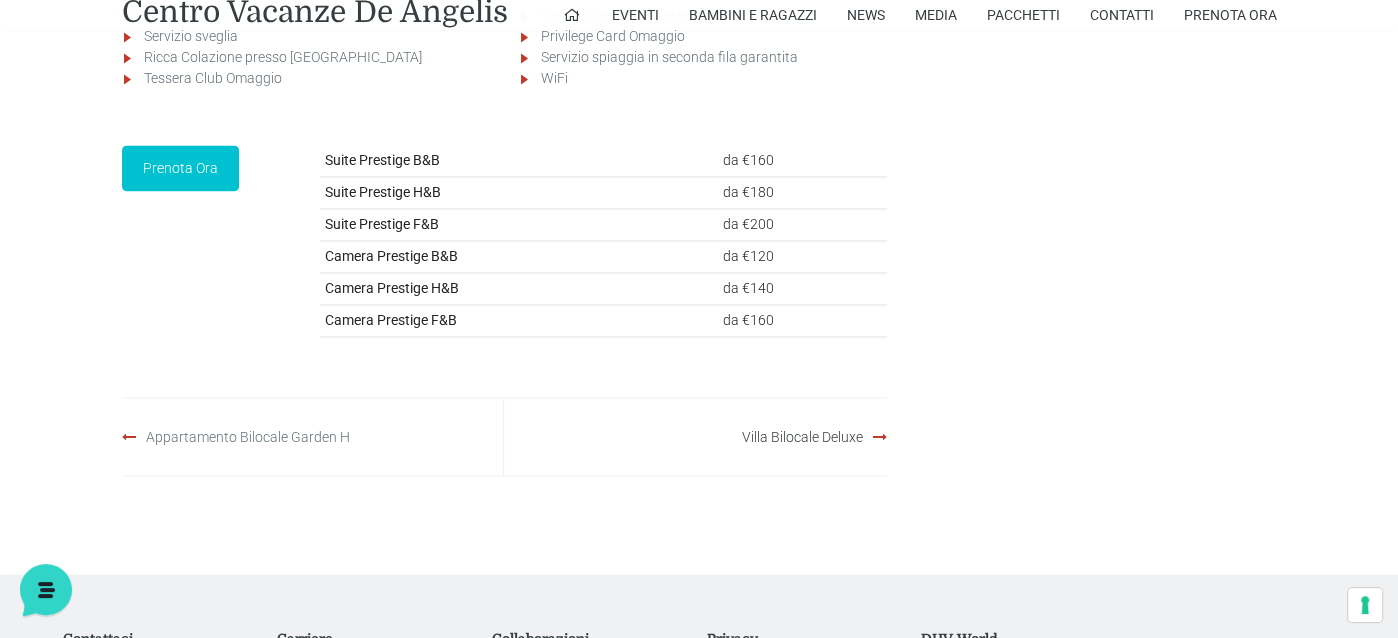 click on "Appartamento Bilocale Garden H" at bounding box center [248, 436] 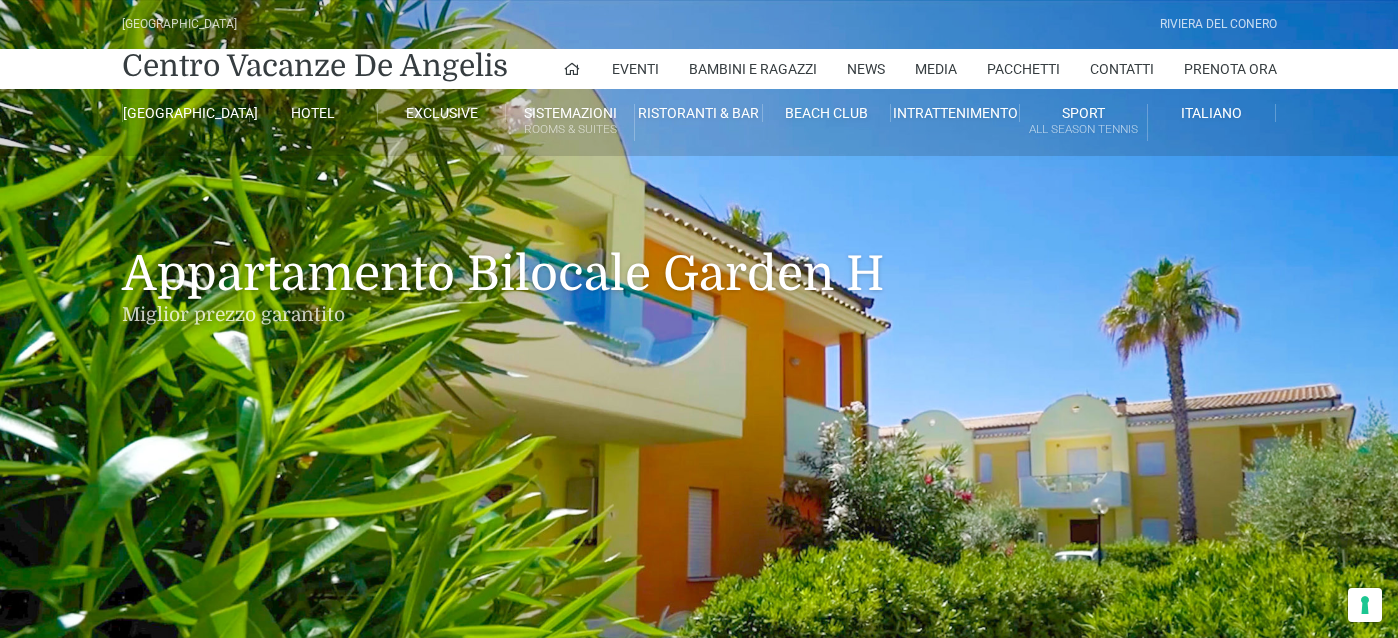 scroll, scrollTop: 0, scrollLeft: 0, axis: both 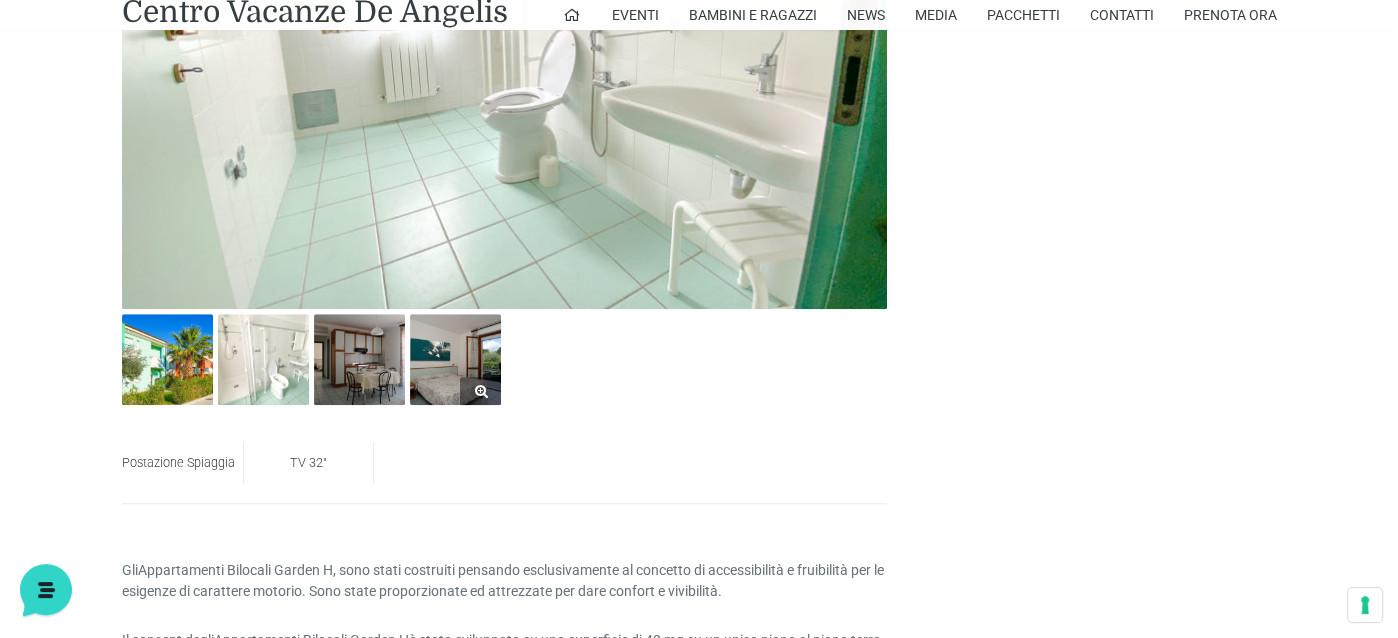 click at bounding box center (455, 359) 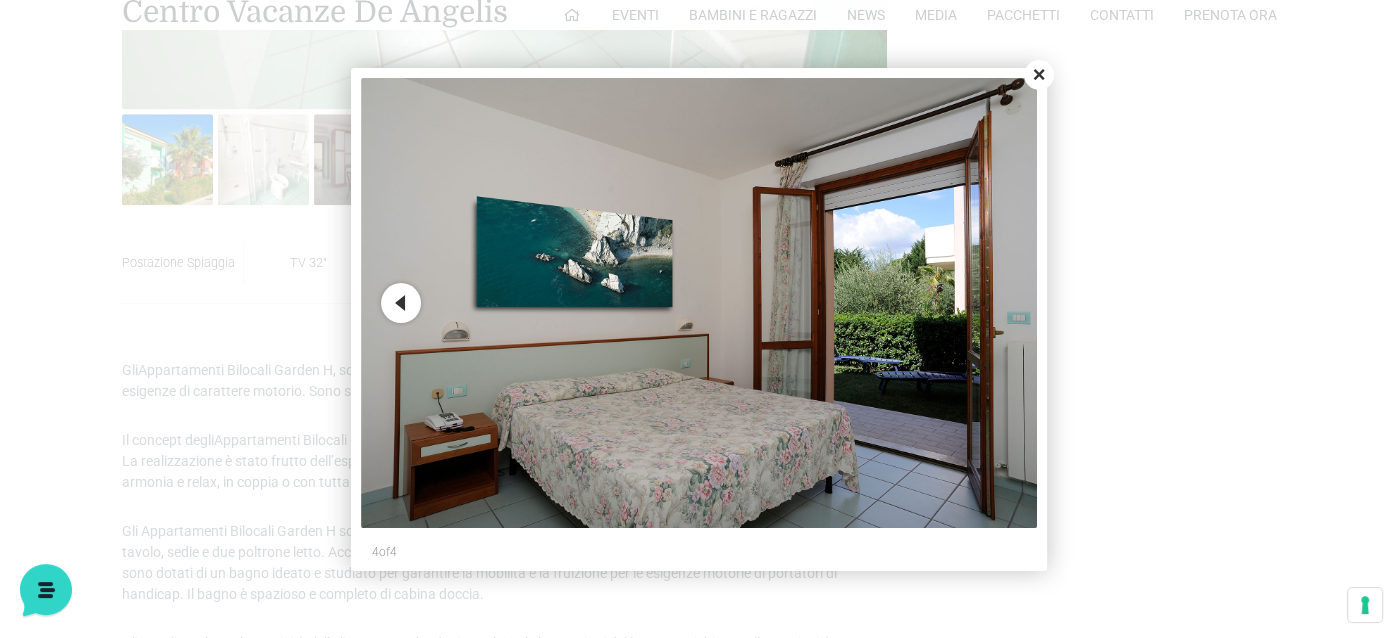 scroll, scrollTop: 1500, scrollLeft: 0, axis: vertical 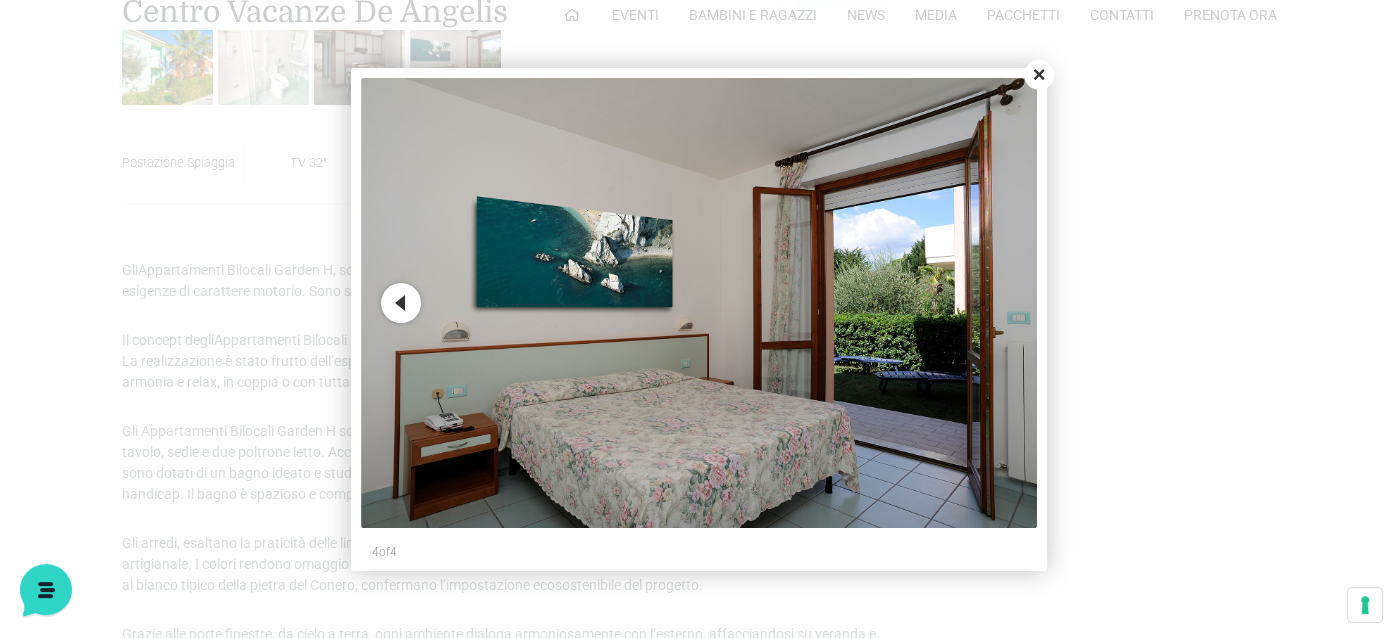 click on "Previous" at bounding box center (401, 303) 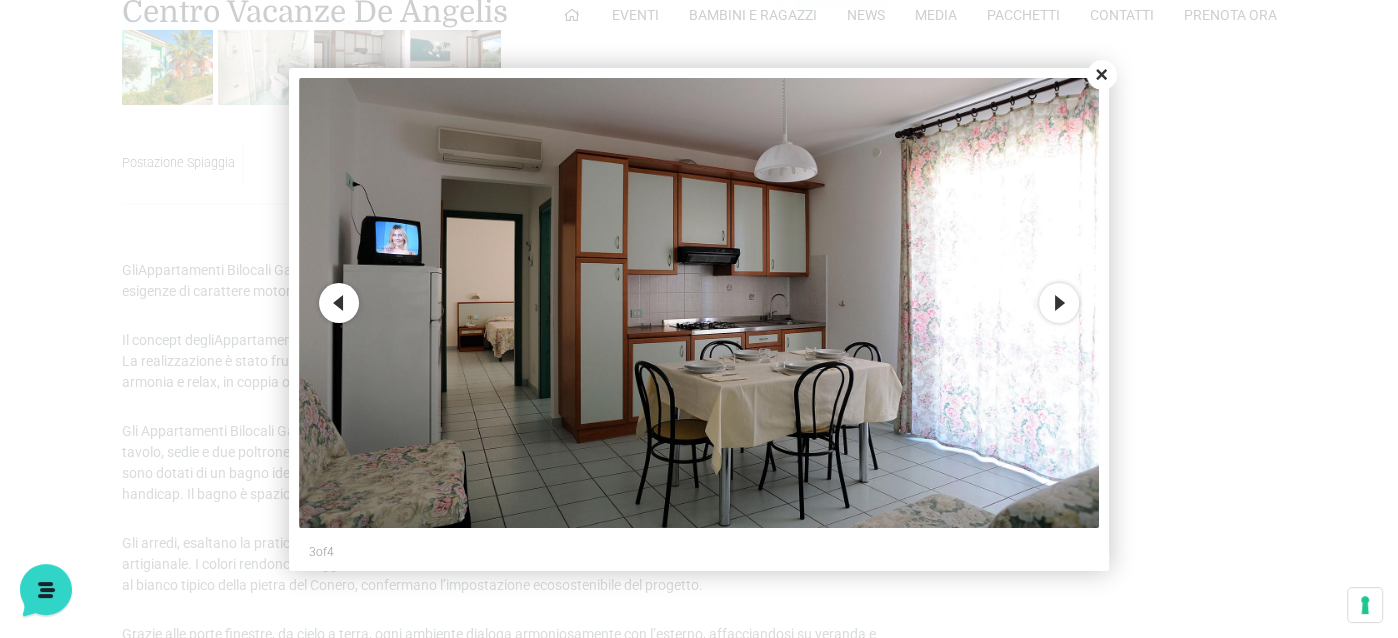 click on "Previous" at bounding box center [339, 303] 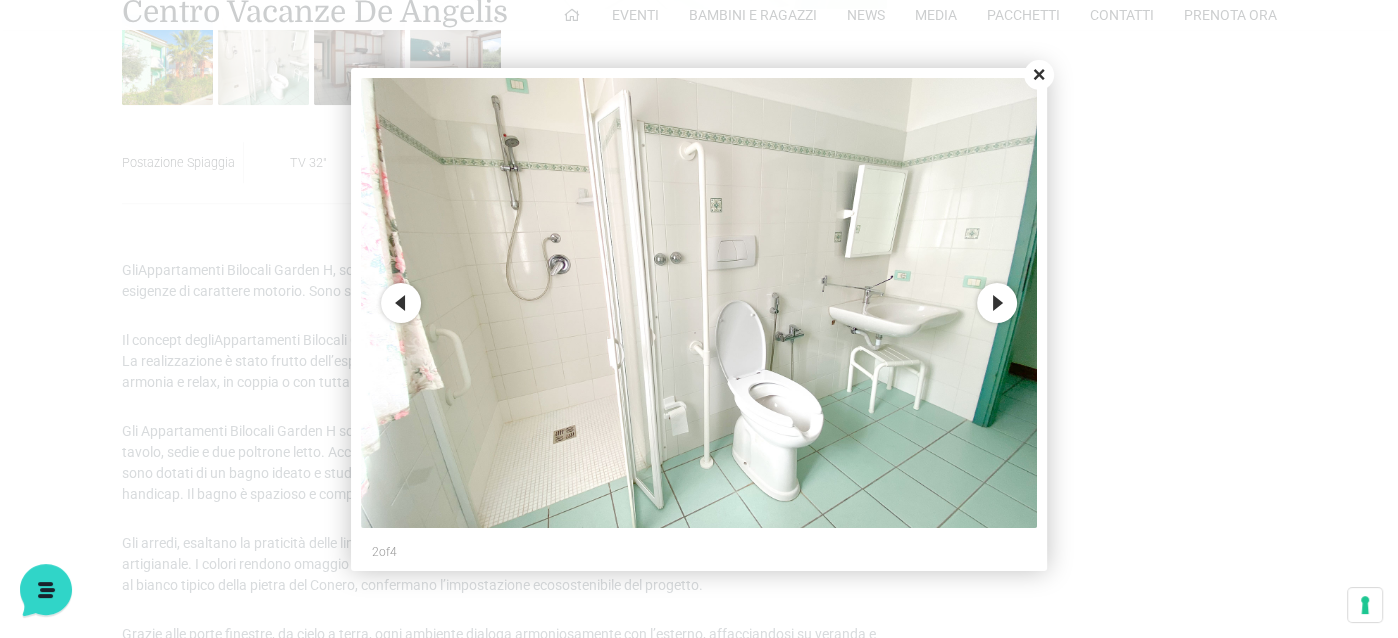 click on "Previous" at bounding box center (401, 303) 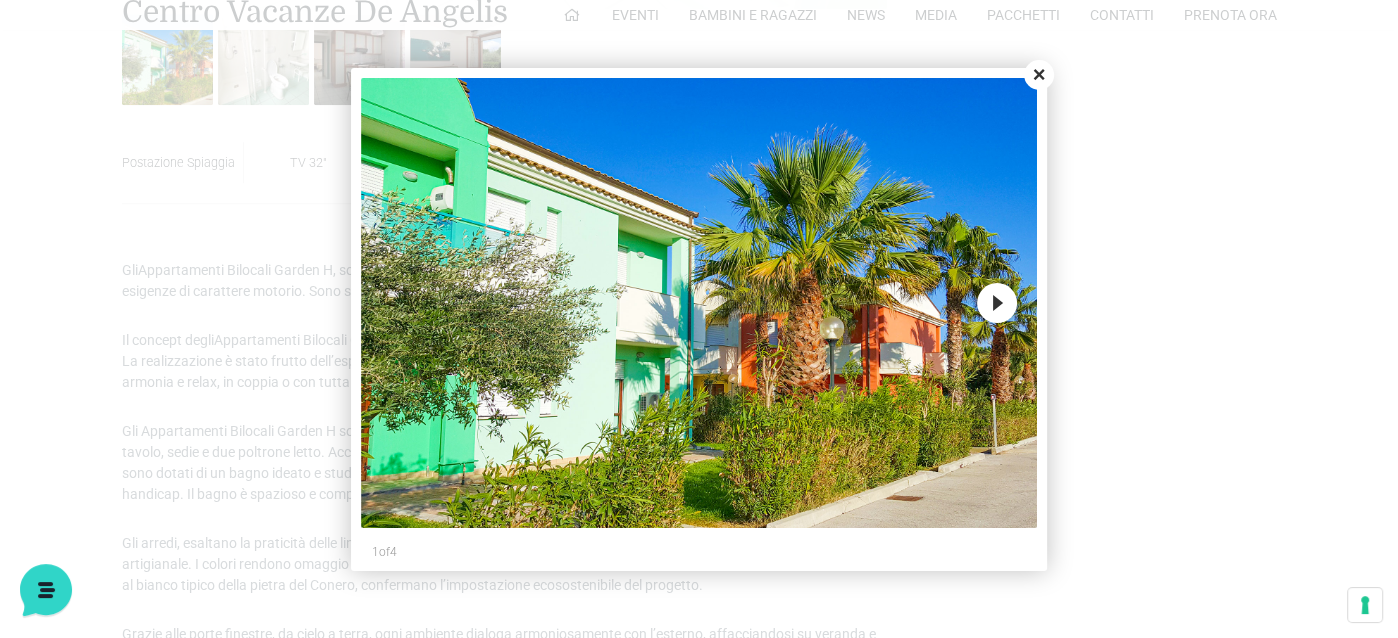 click at bounding box center (698, 303) 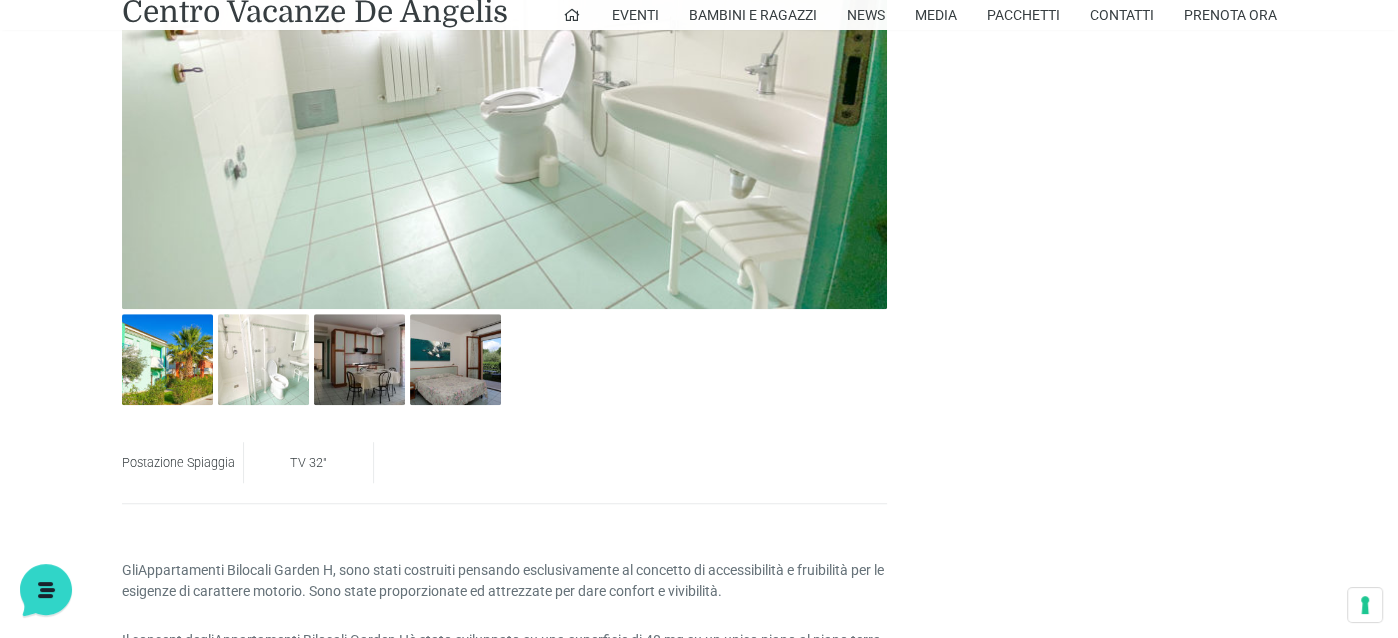 scroll, scrollTop: 900, scrollLeft: 0, axis: vertical 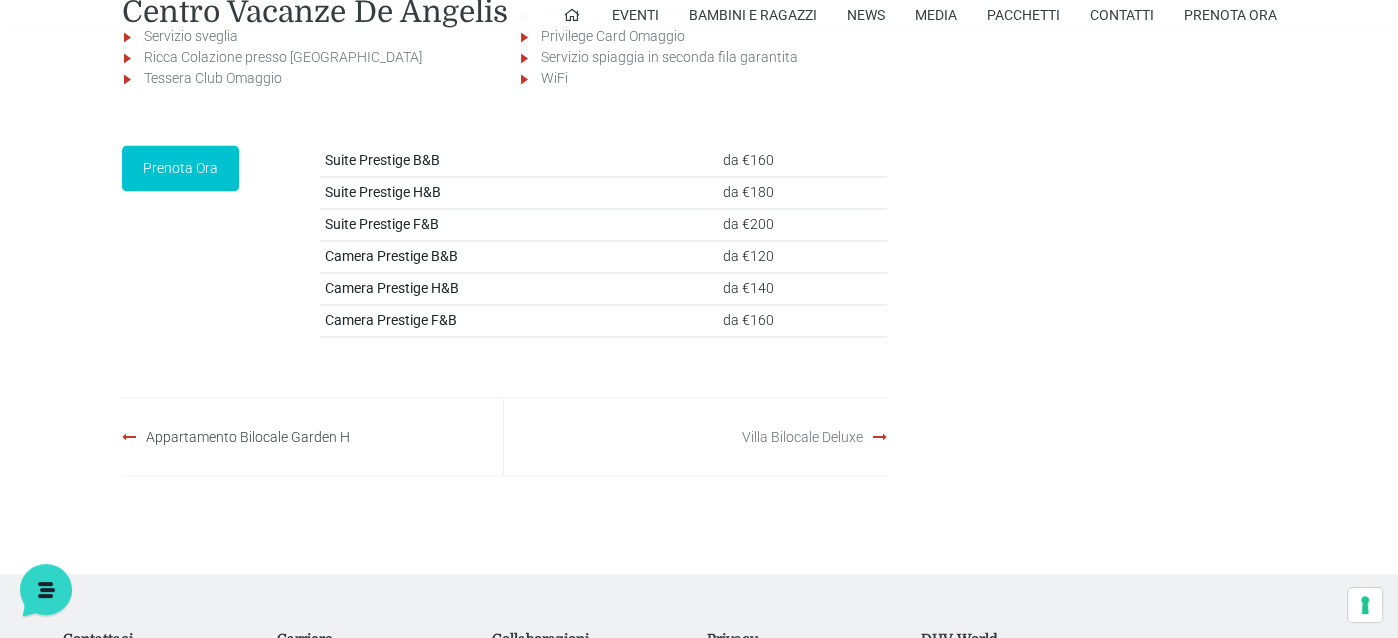 click on "Villa Bilocale Deluxe" at bounding box center [802, 436] 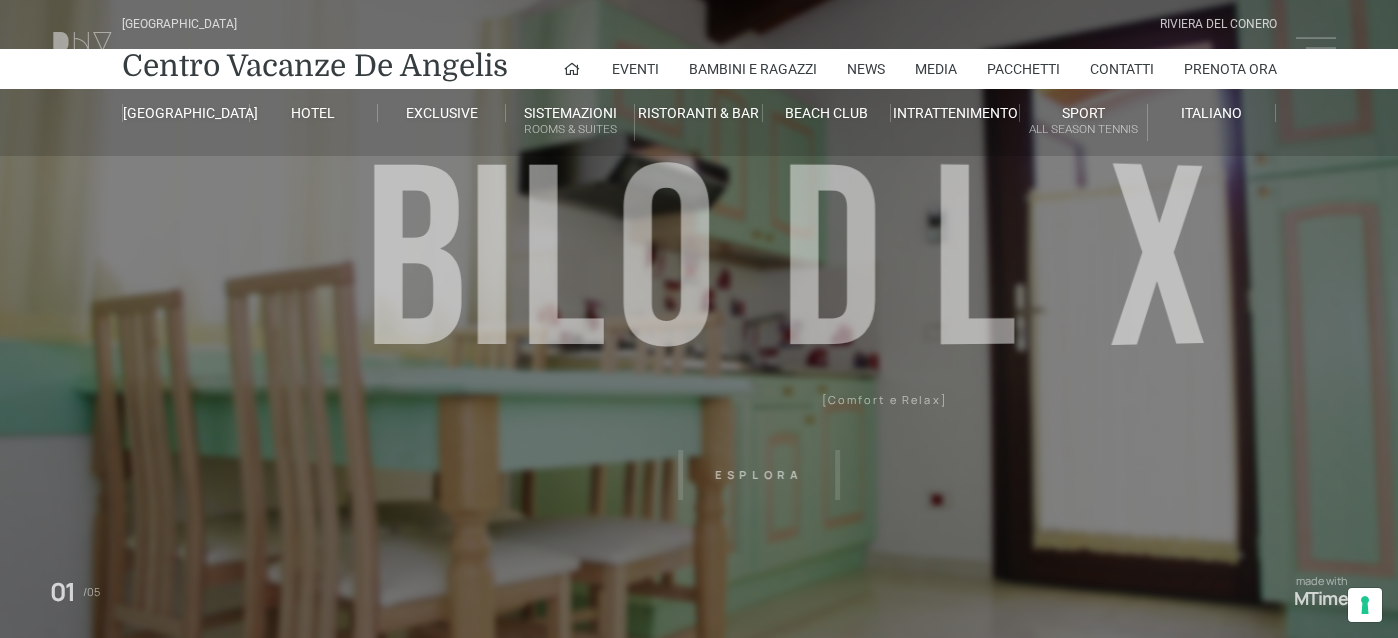 scroll, scrollTop: 0, scrollLeft: 0, axis: both 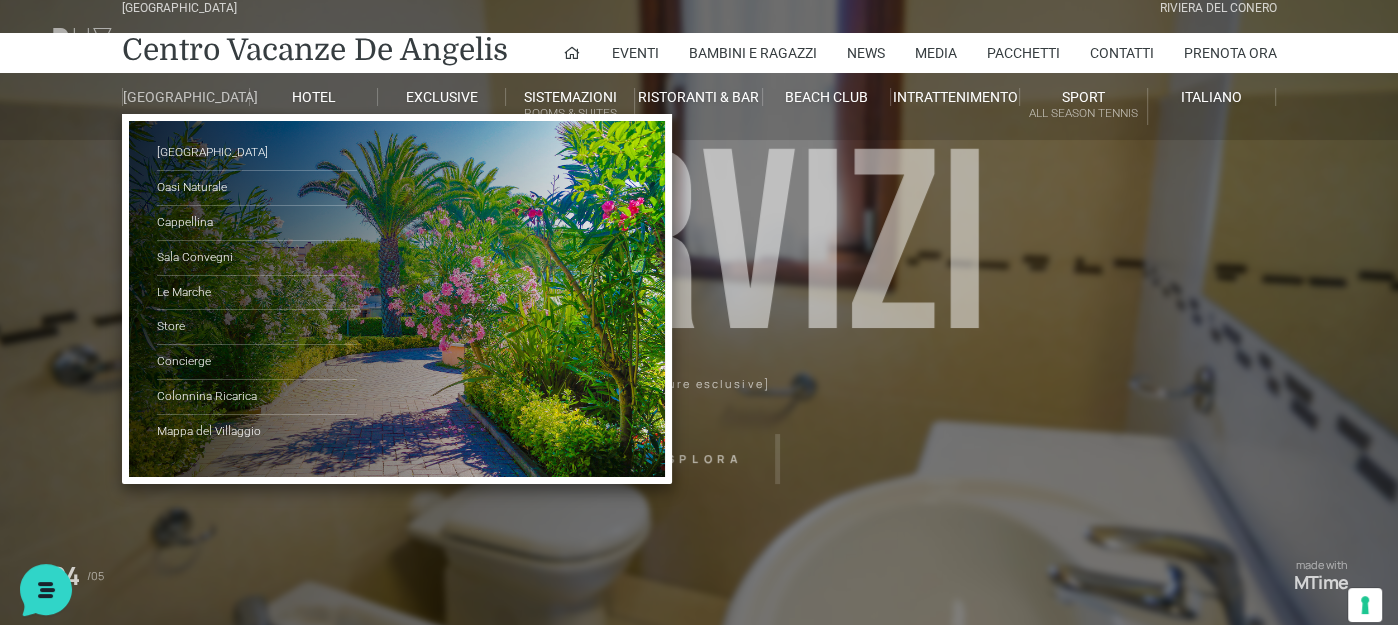 click on "[GEOGRAPHIC_DATA]" at bounding box center [186, 97] 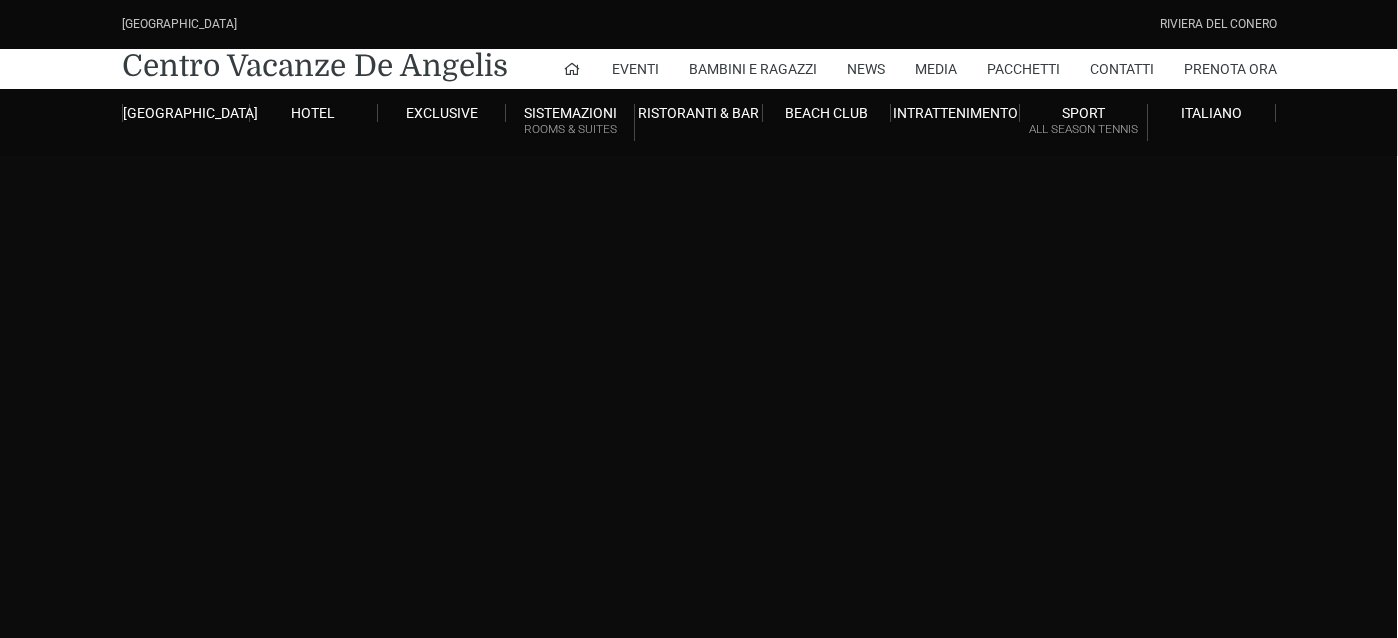 scroll, scrollTop: 0, scrollLeft: 0, axis: both 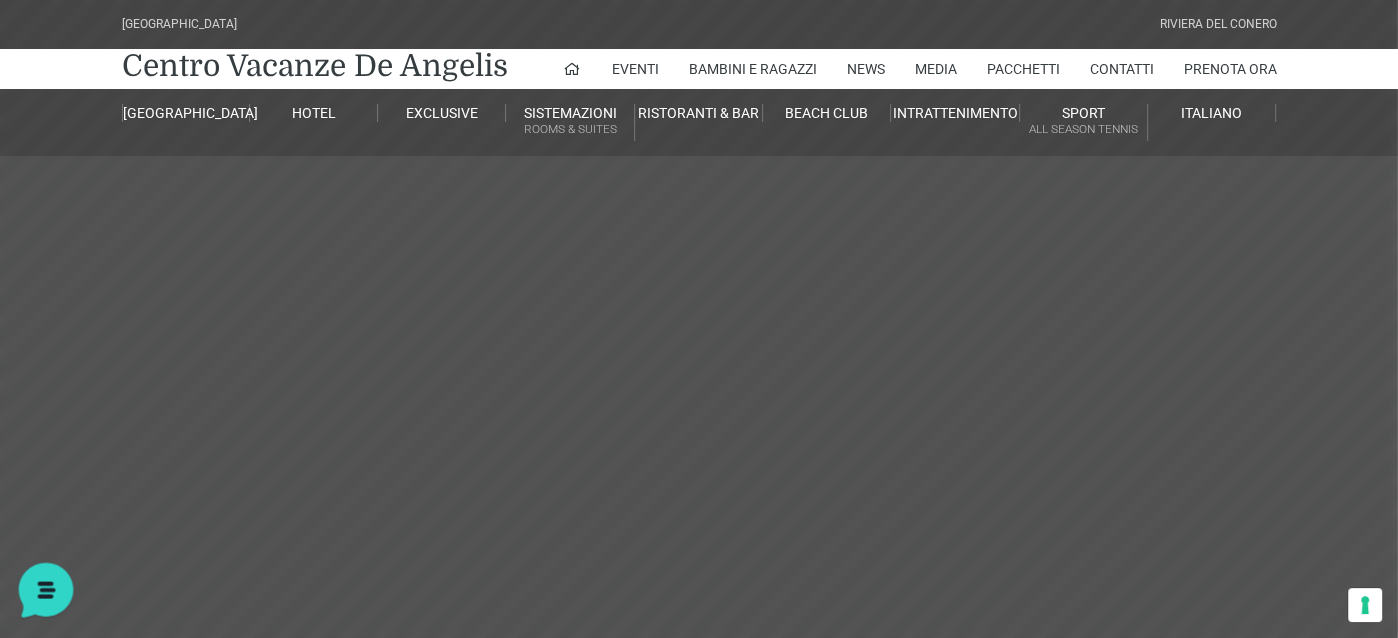 click 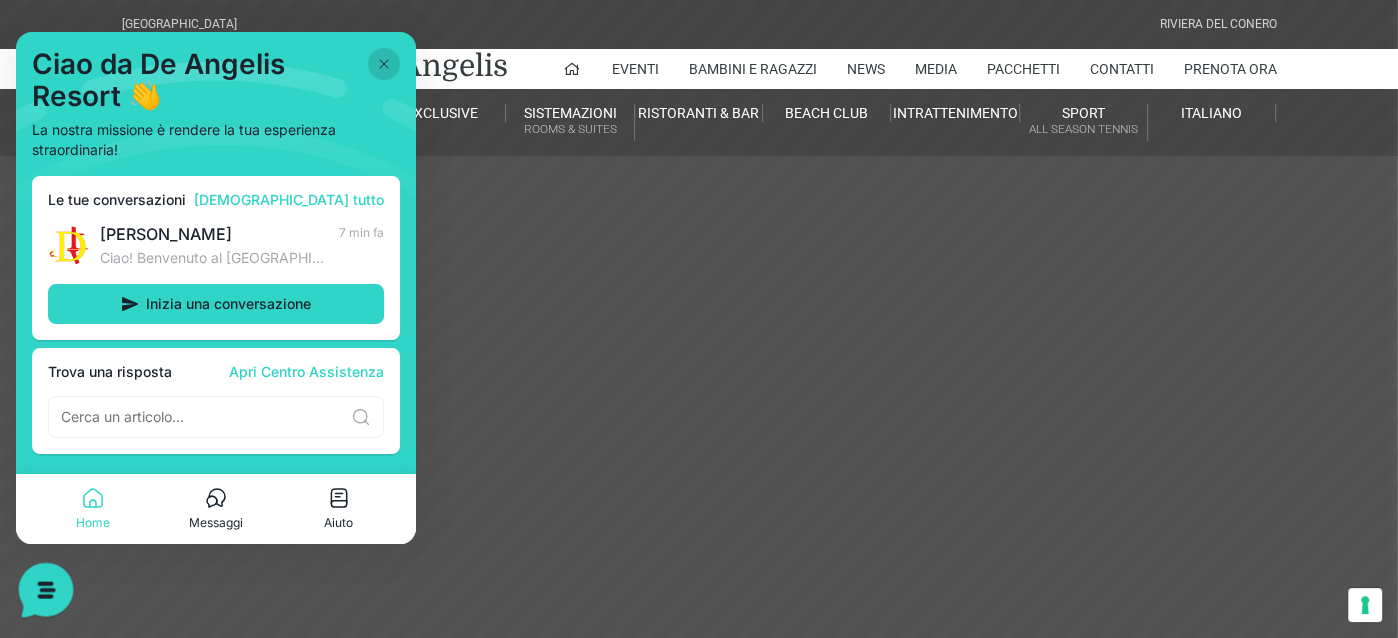 click 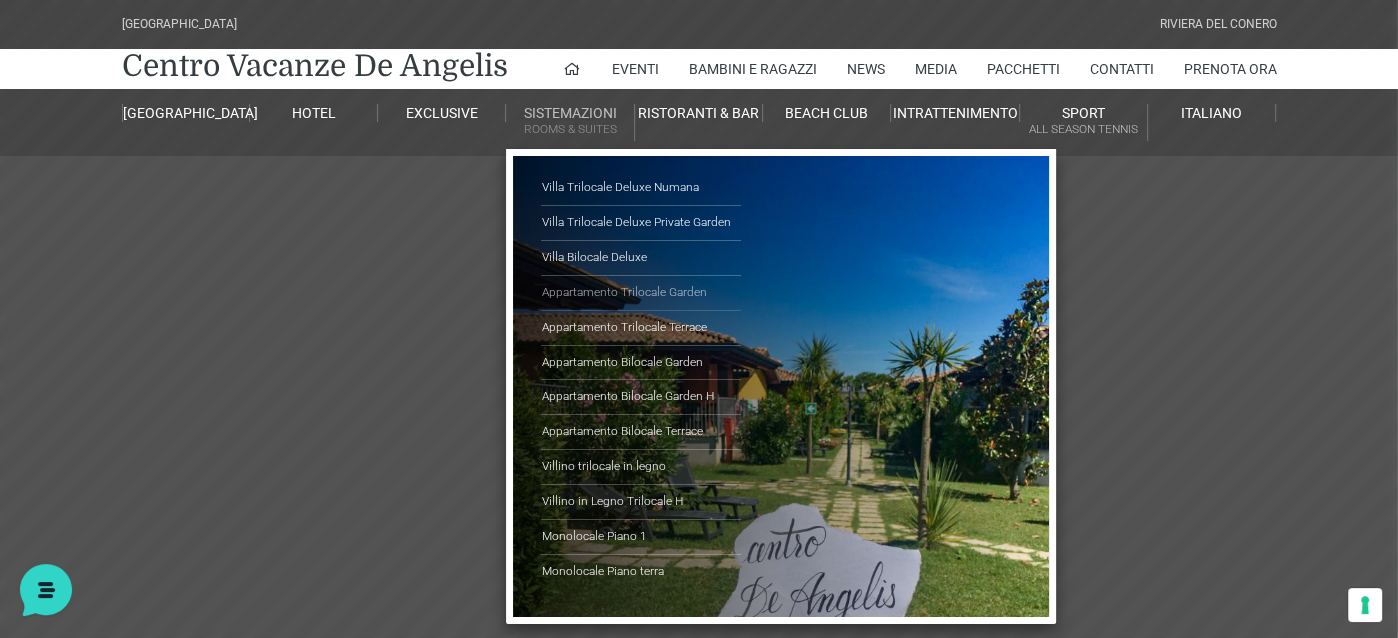 click on "Appartamento Trilocale Garden" at bounding box center [641, 293] 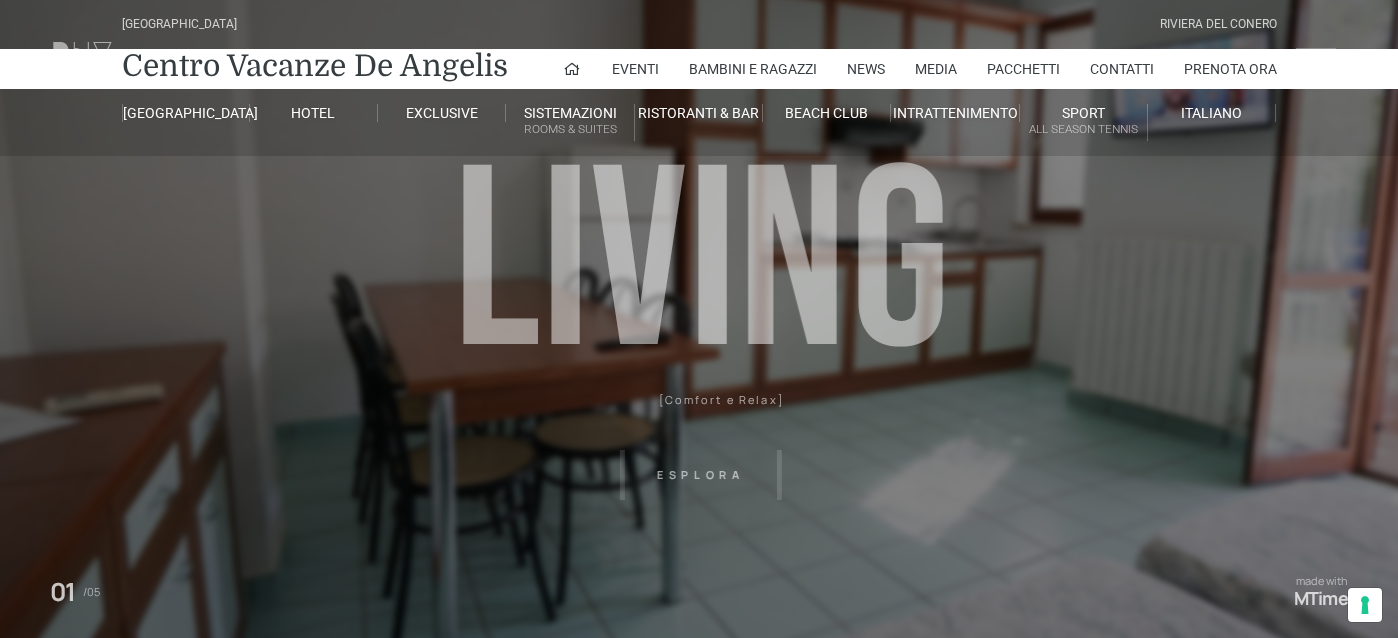 scroll, scrollTop: 0, scrollLeft: 0, axis: both 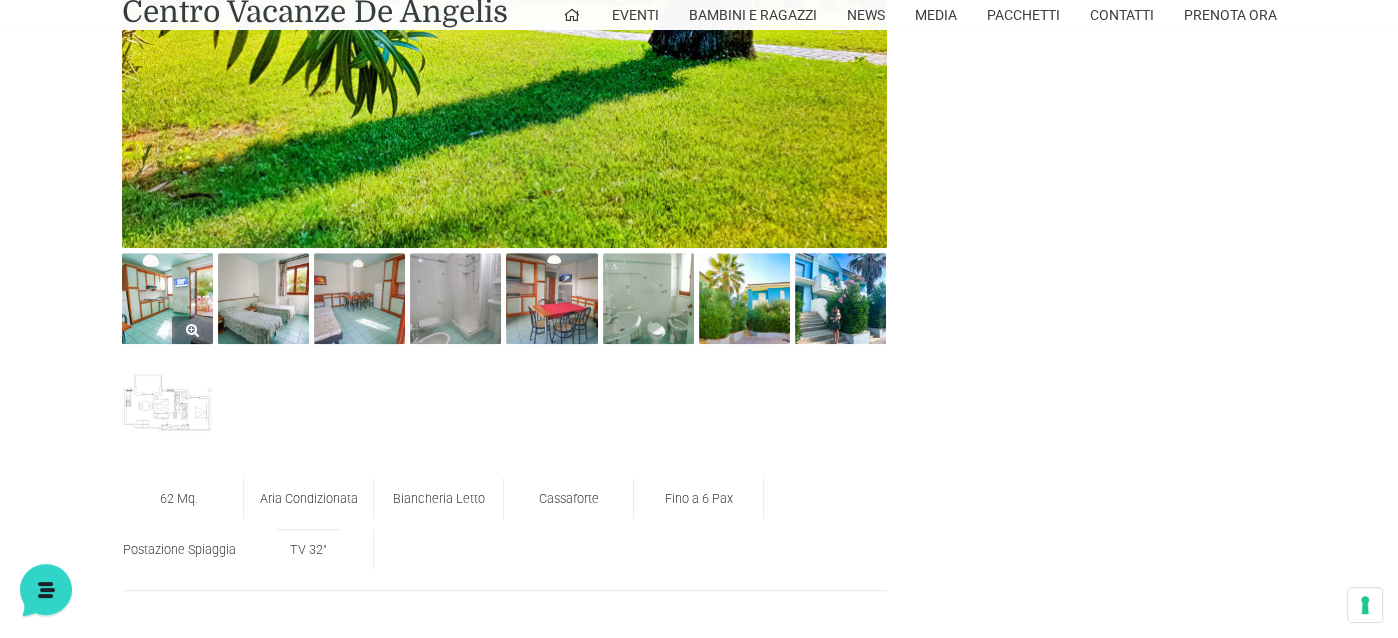 click at bounding box center (167, 298) 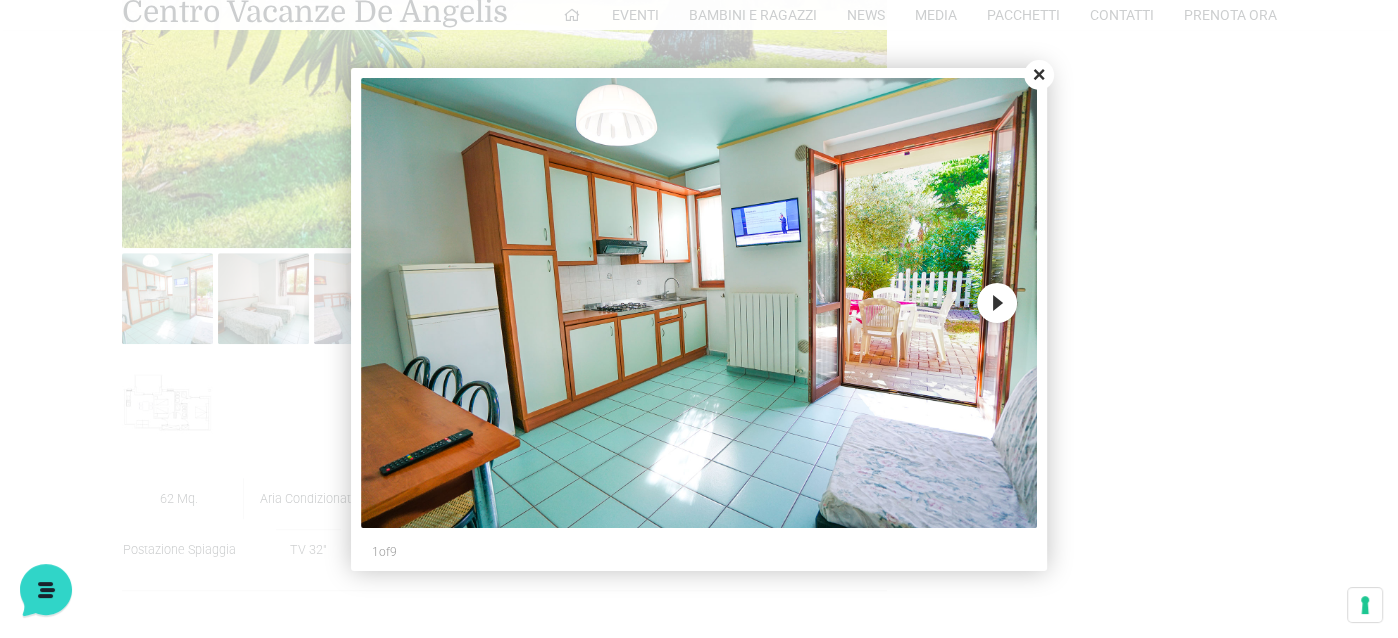 click on "Next" at bounding box center (997, 303) 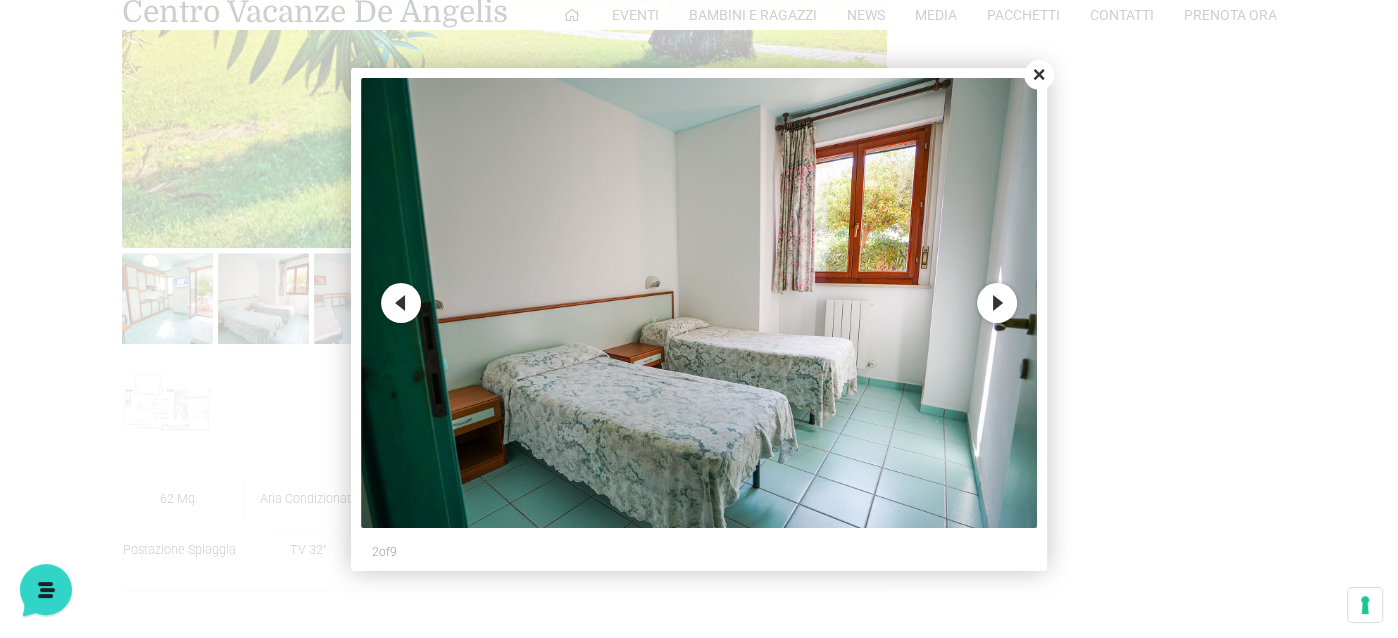 click on "Next" at bounding box center (997, 303) 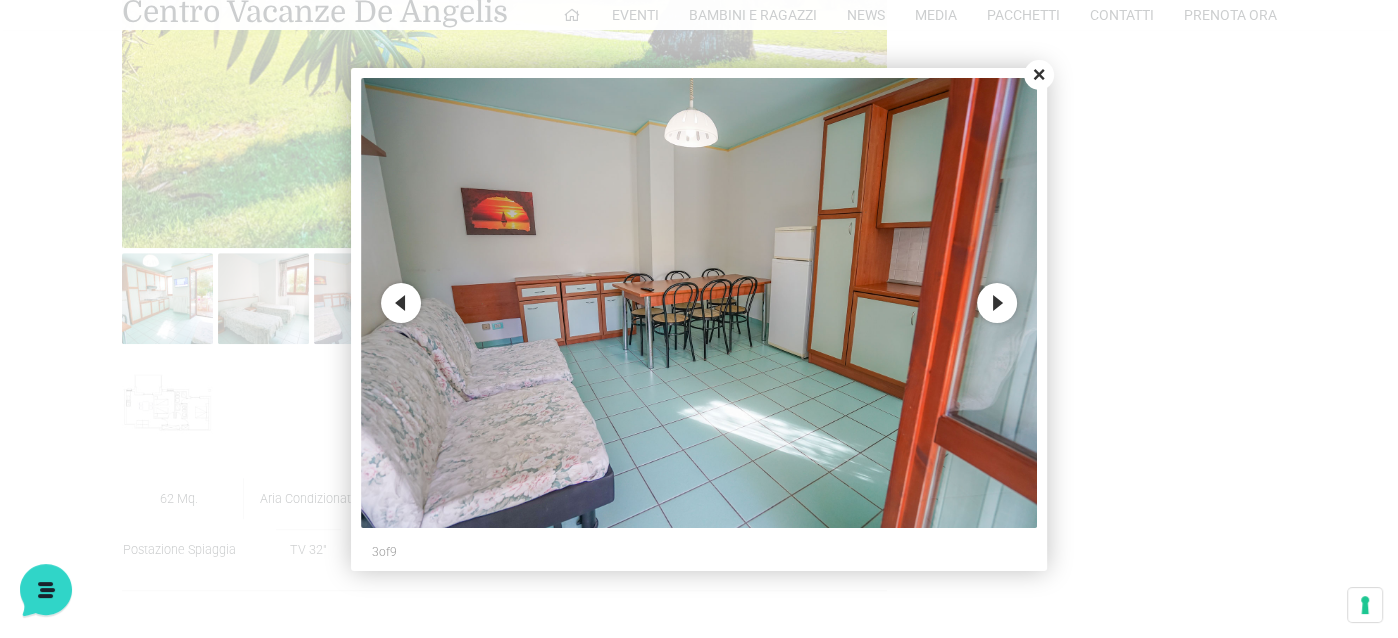 click on "Next" at bounding box center (997, 303) 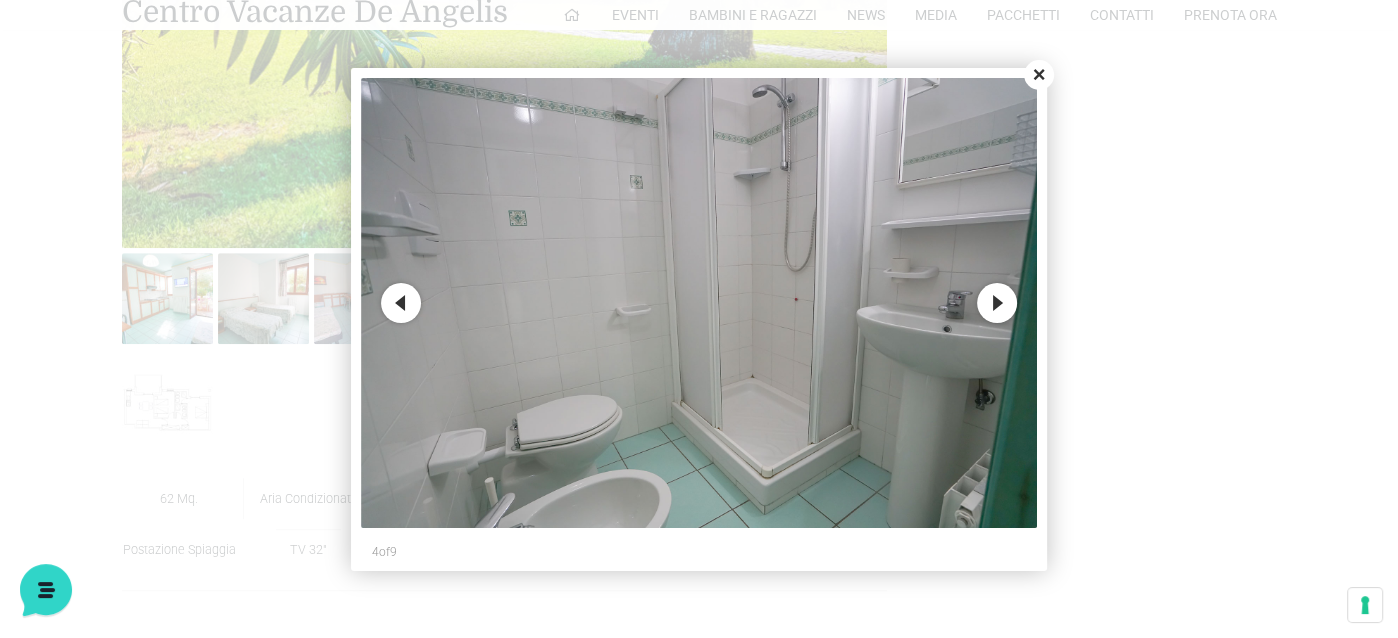 click on "Next" at bounding box center [997, 303] 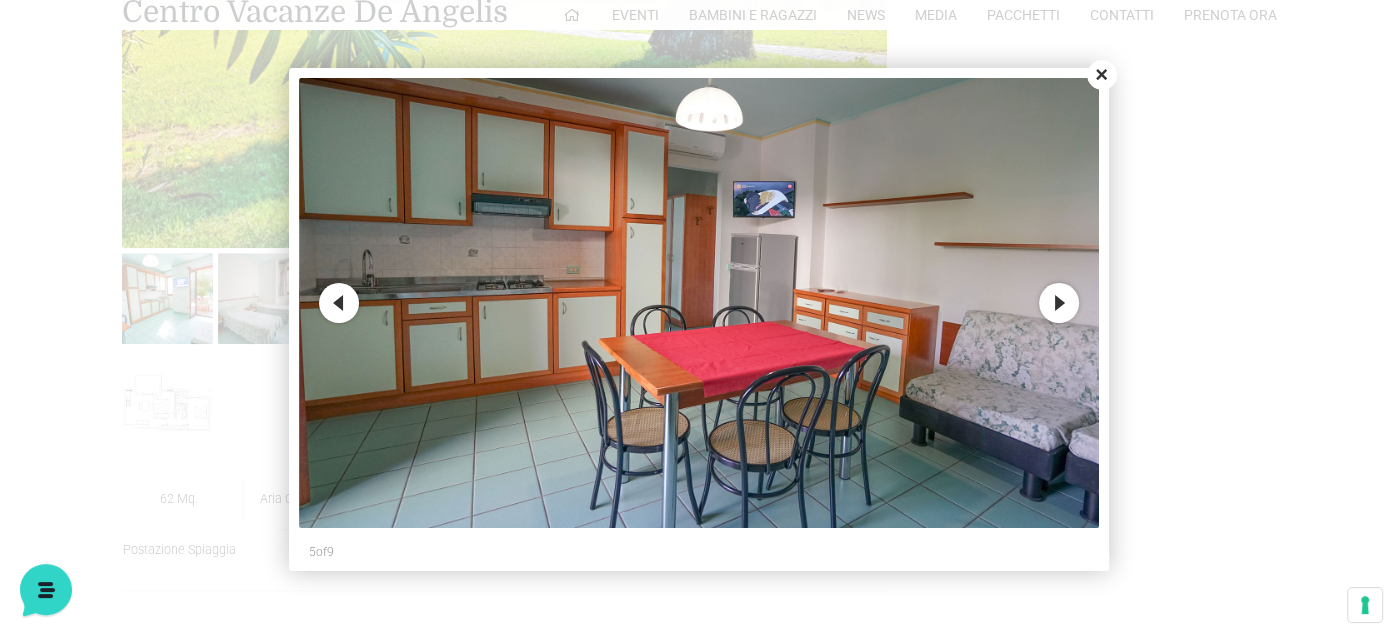 click at bounding box center (699, 303) 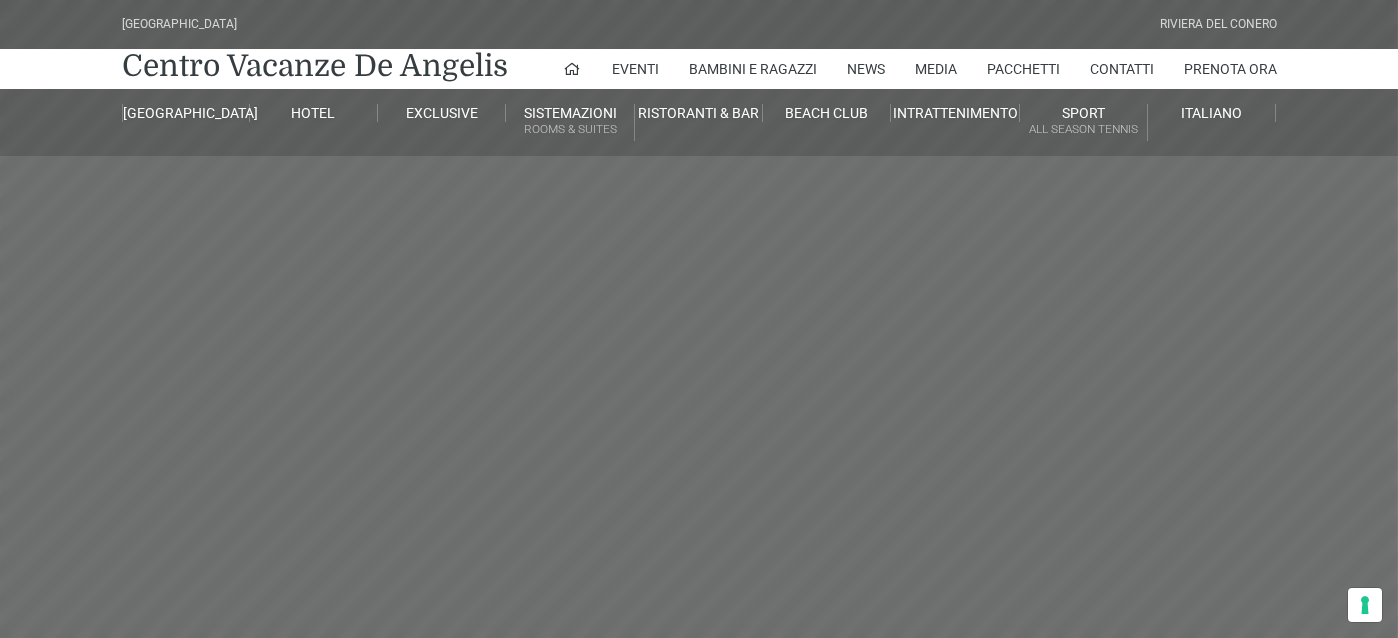 scroll, scrollTop: 0, scrollLeft: 0, axis: both 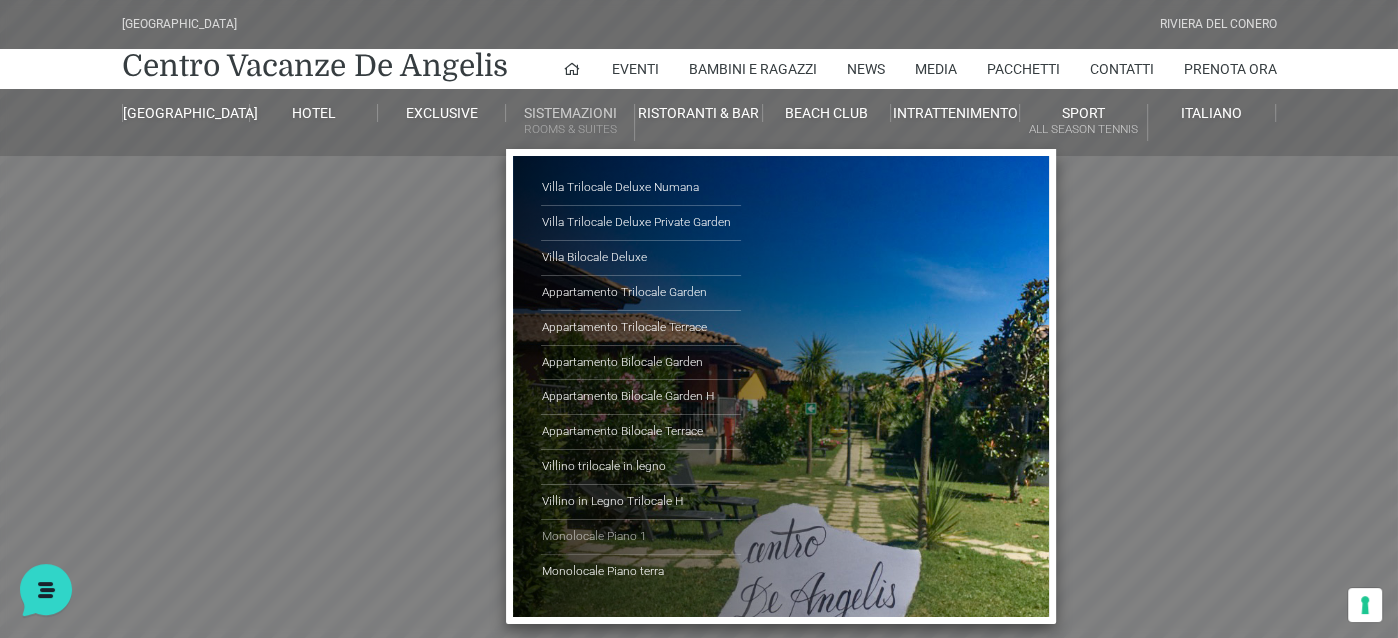 click on "Monolocale Piano 1" at bounding box center [641, 537] 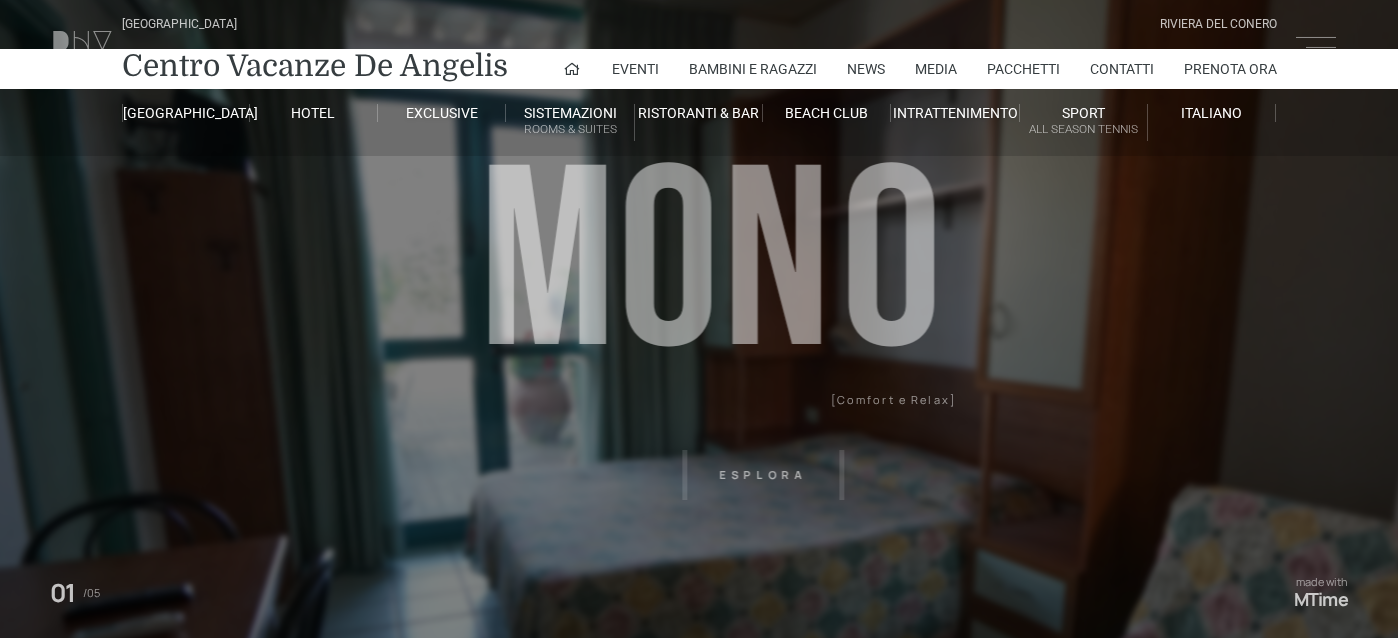 scroll, scrollTop: 0, scrollLeft: 0, axis: both 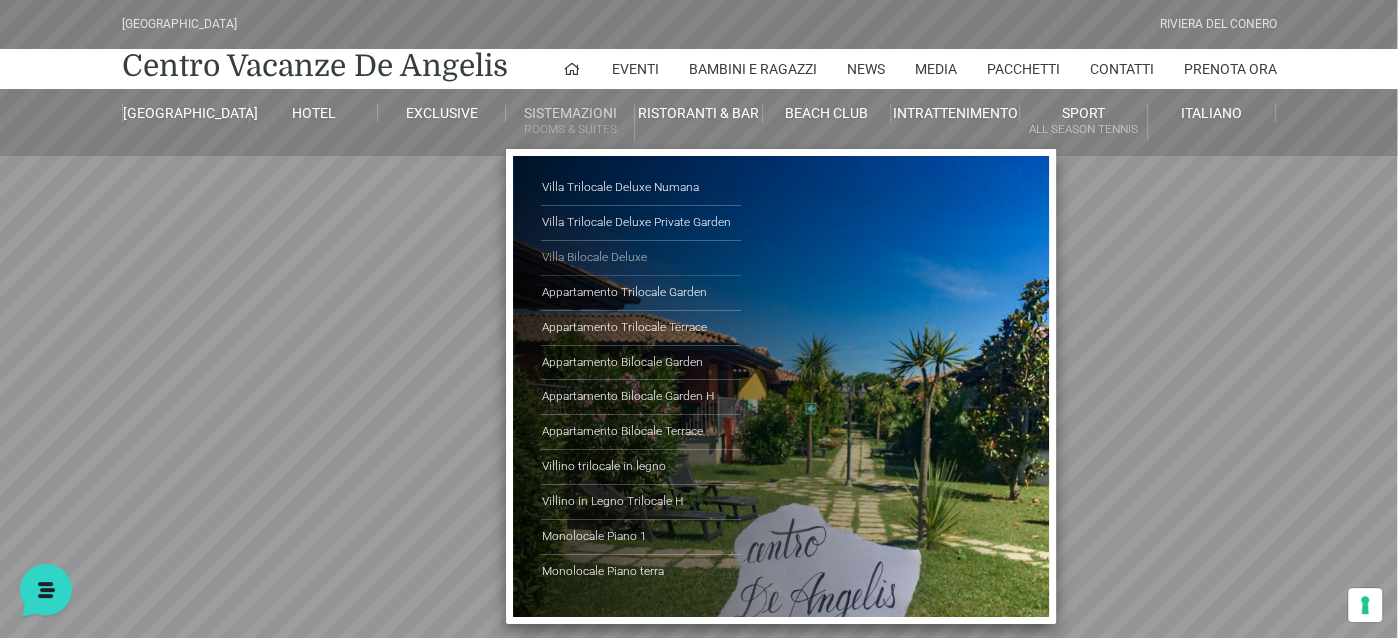 click on "Villa Bilocale Deluxe" at bounding box center [641, 258] 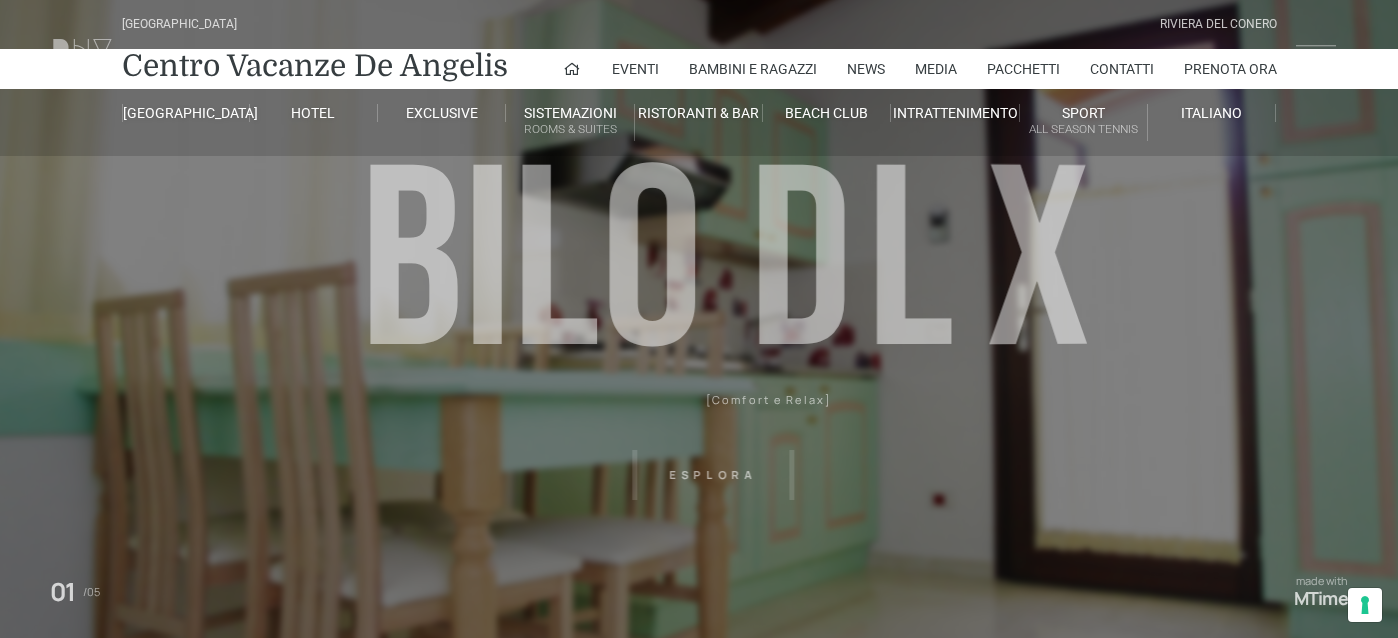 scroll, scrollTop: 0, scrollLeft: 0, axis: both 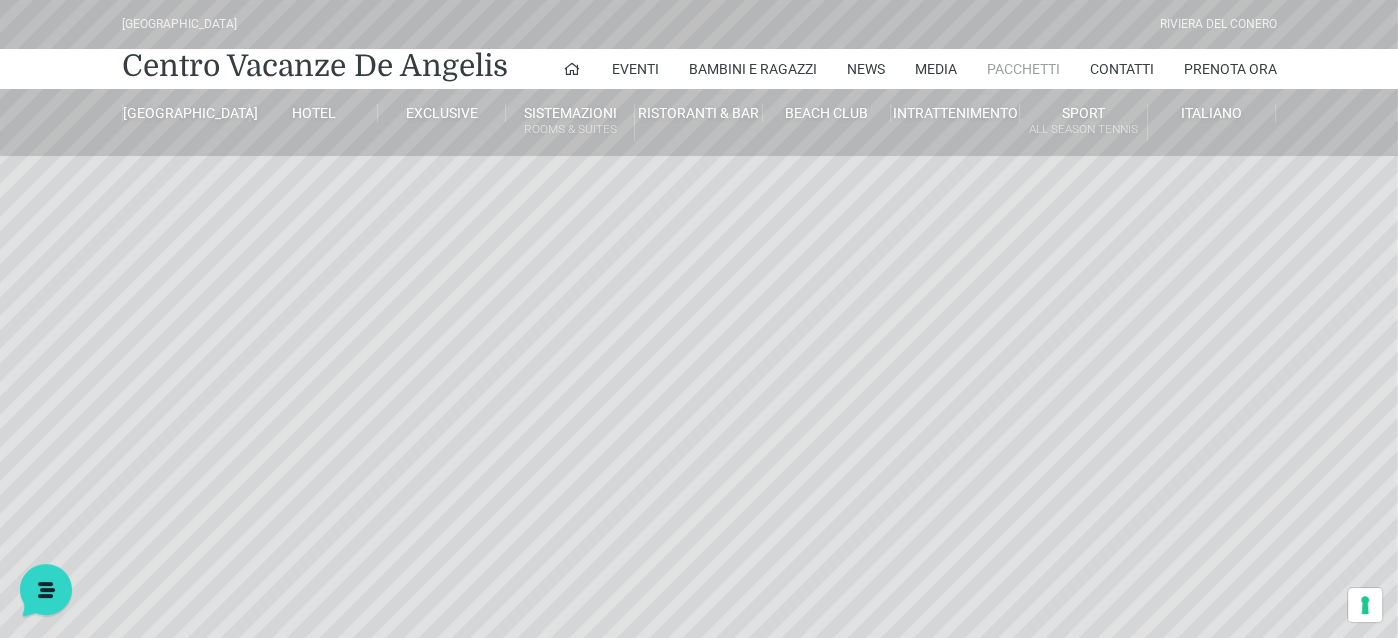 click on "Pacchetti" at bounding box center (1023, 69) 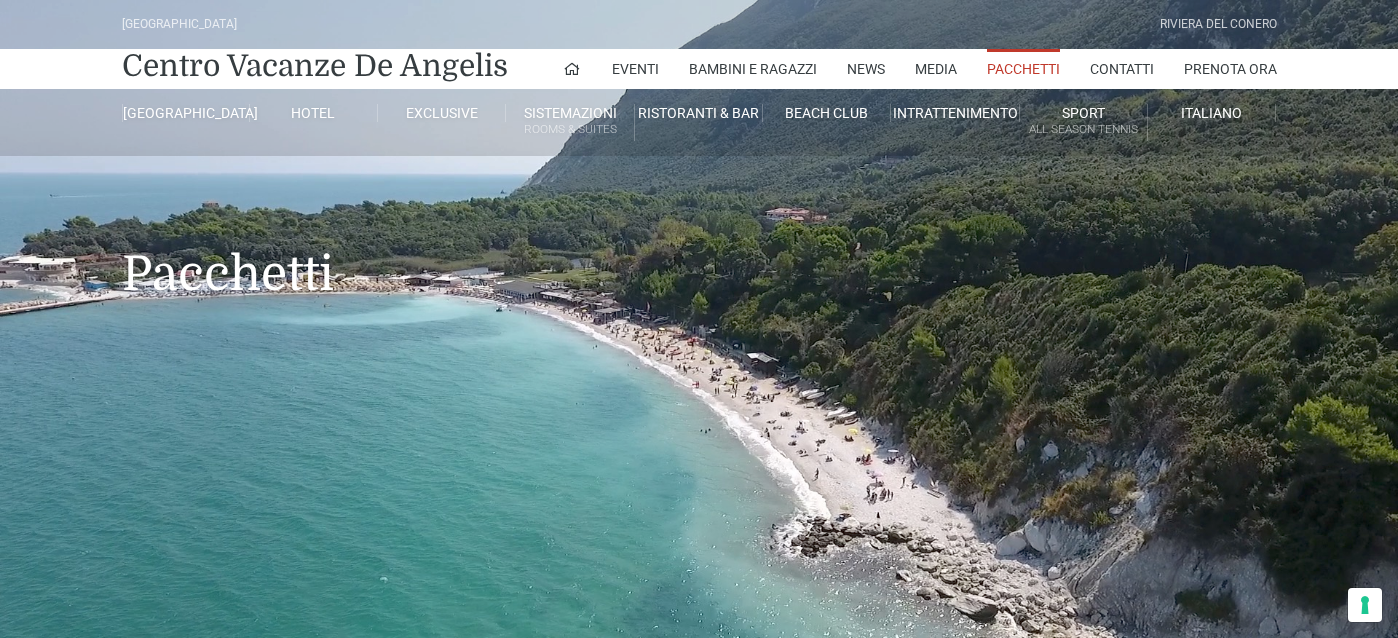 scroll, scrollTop: 0, scrollLeft: 0, axis: both 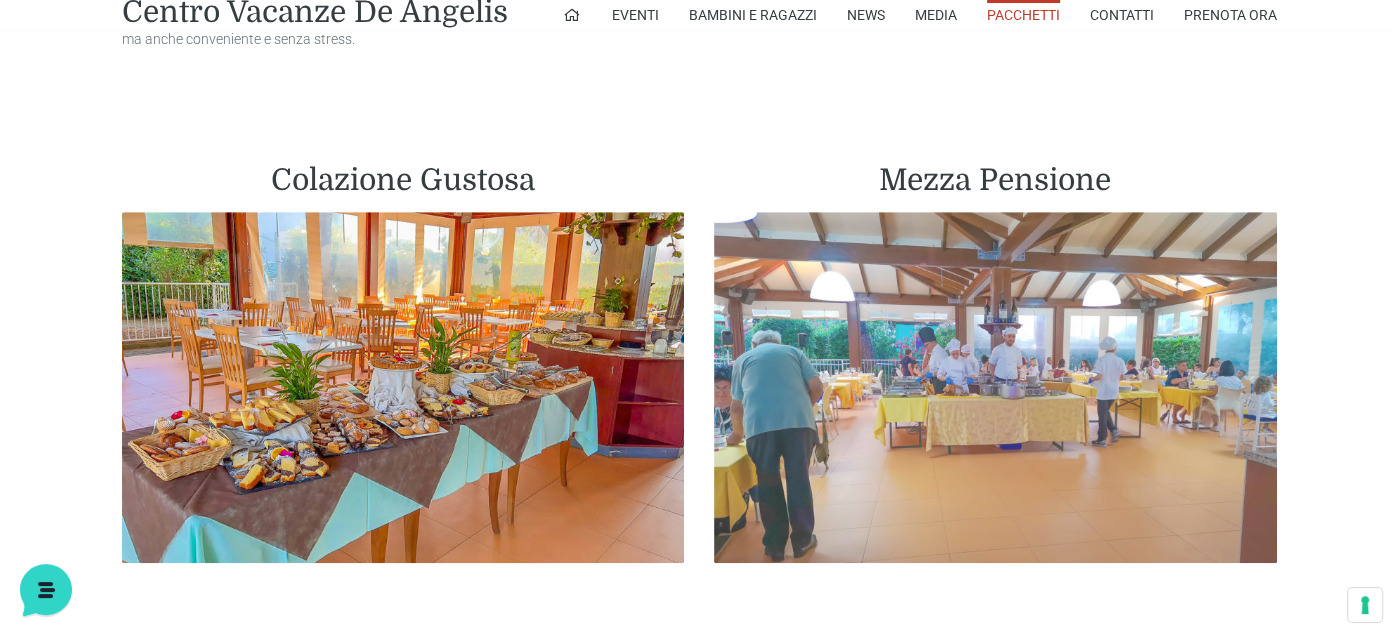click at bounding box center [995, 388] 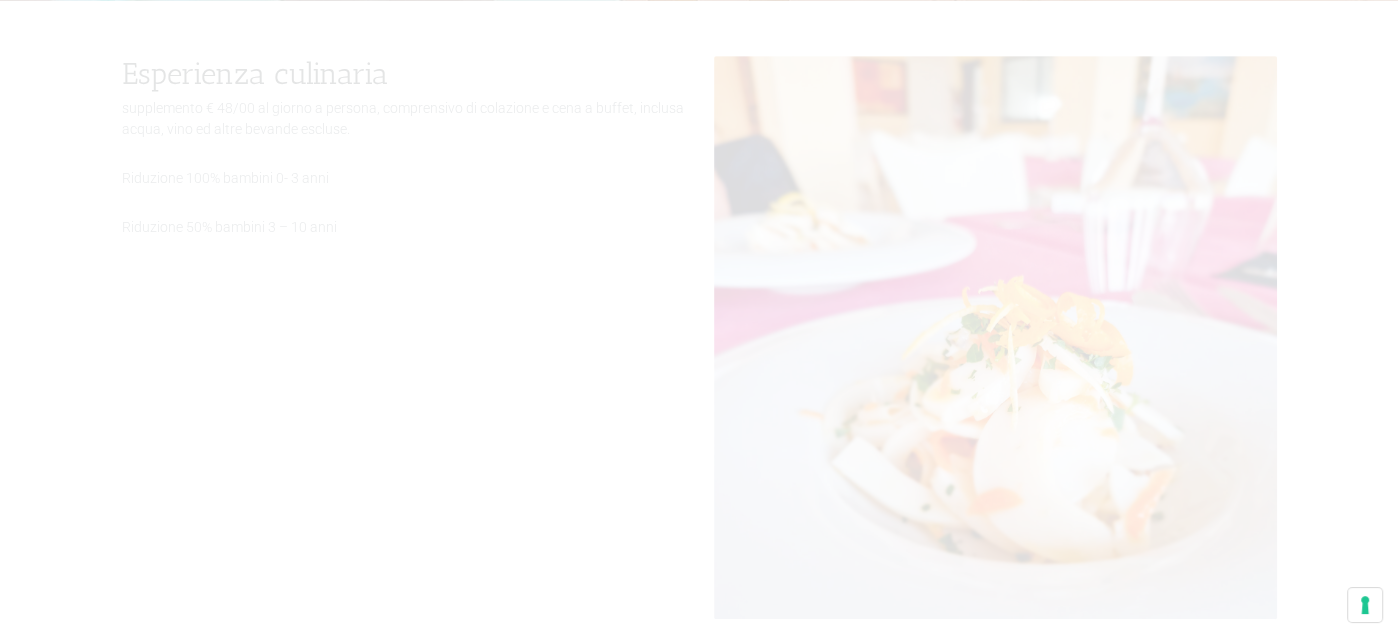 scroll, scrollTop: 0, scrollLeft: 0, axis: both 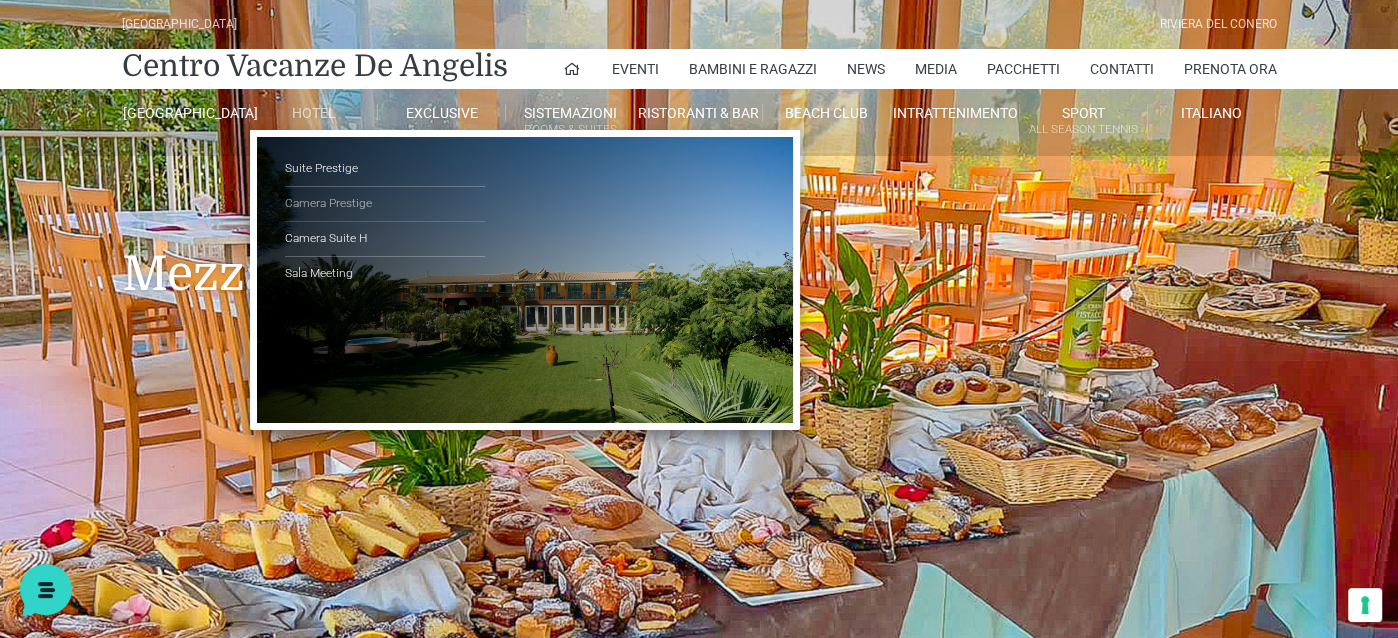 click on "Camera Prestige" at bounding box center (385, 204) 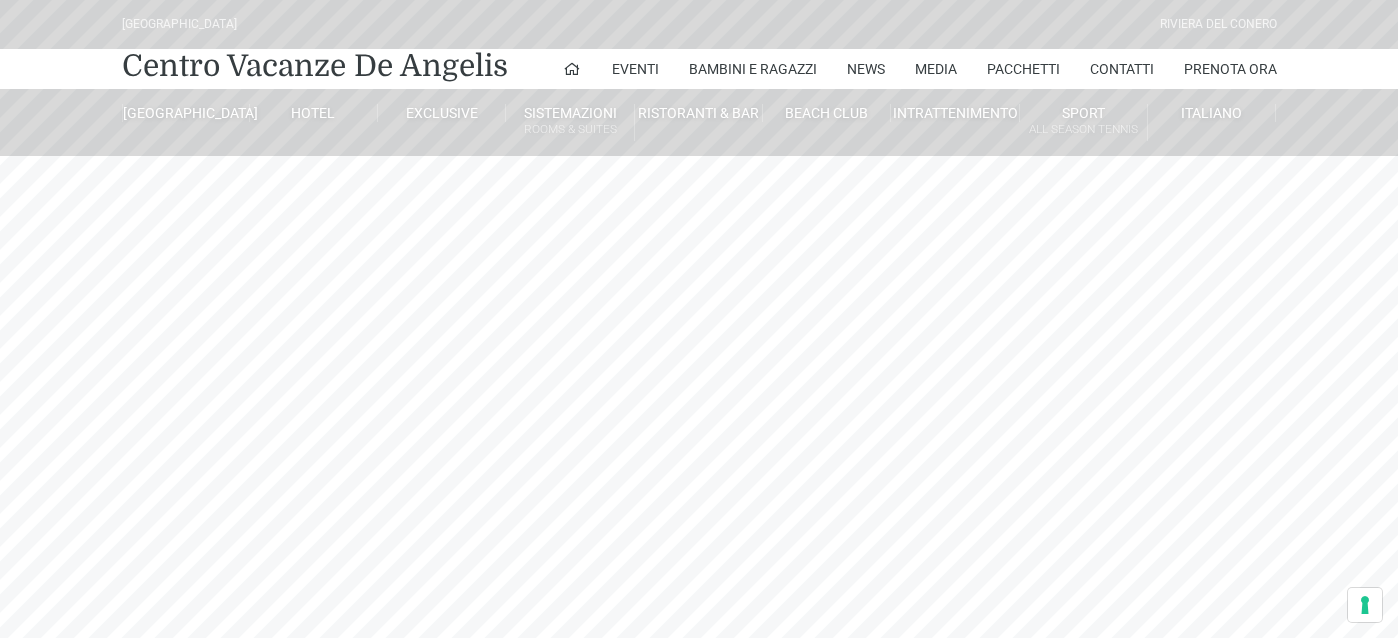 scroll, scrollTop: 0, scrollLeft: 0, axis: both 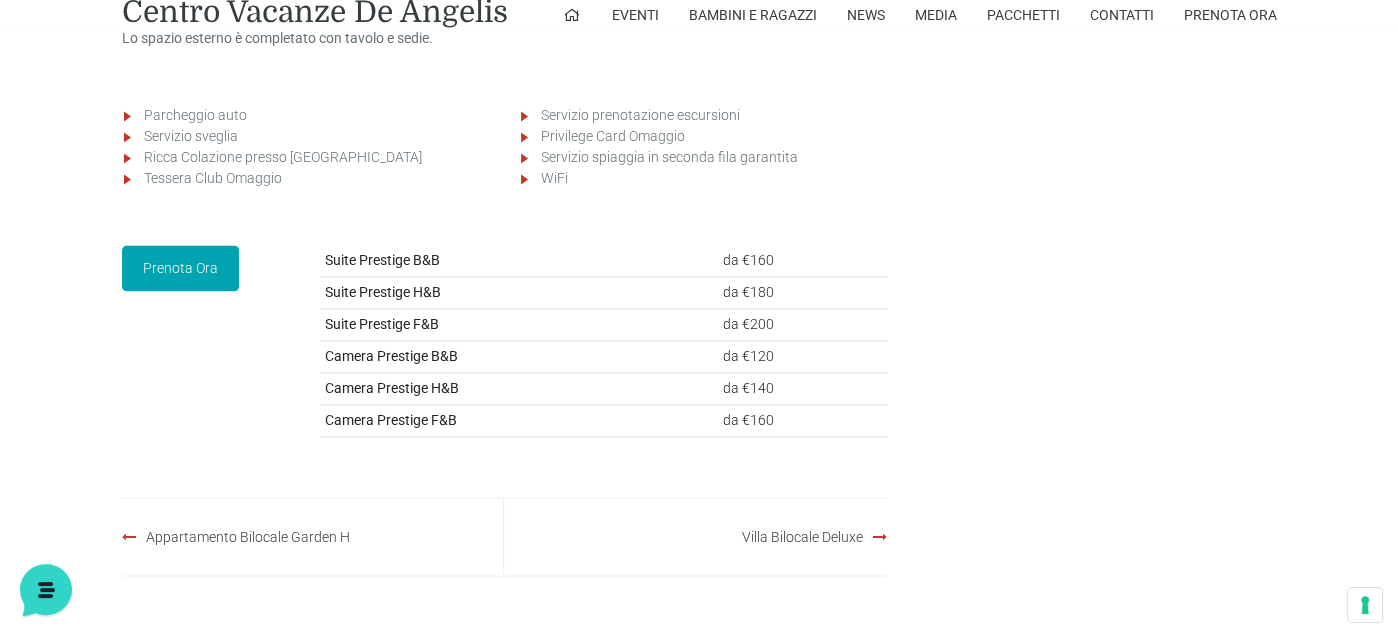 click on "Prenota Ora" at bounding box center (180, 268) 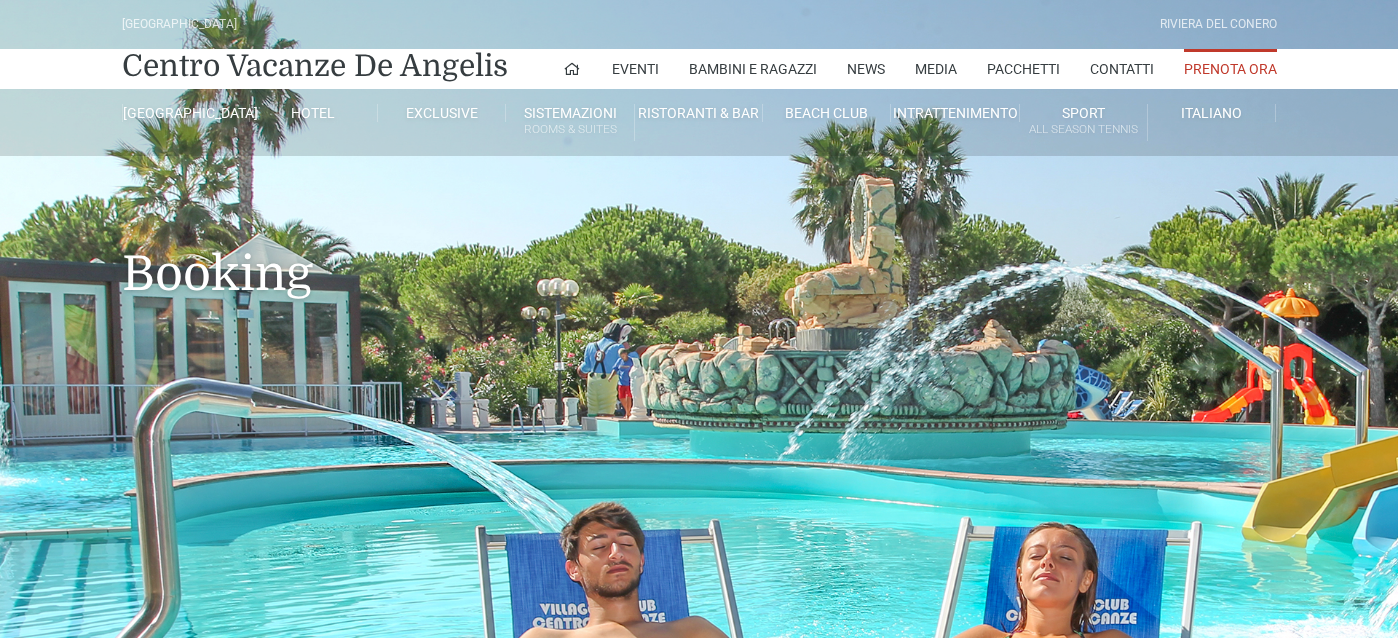 scroll, scrollTop: 0, scrollLeft: 0, axis: both 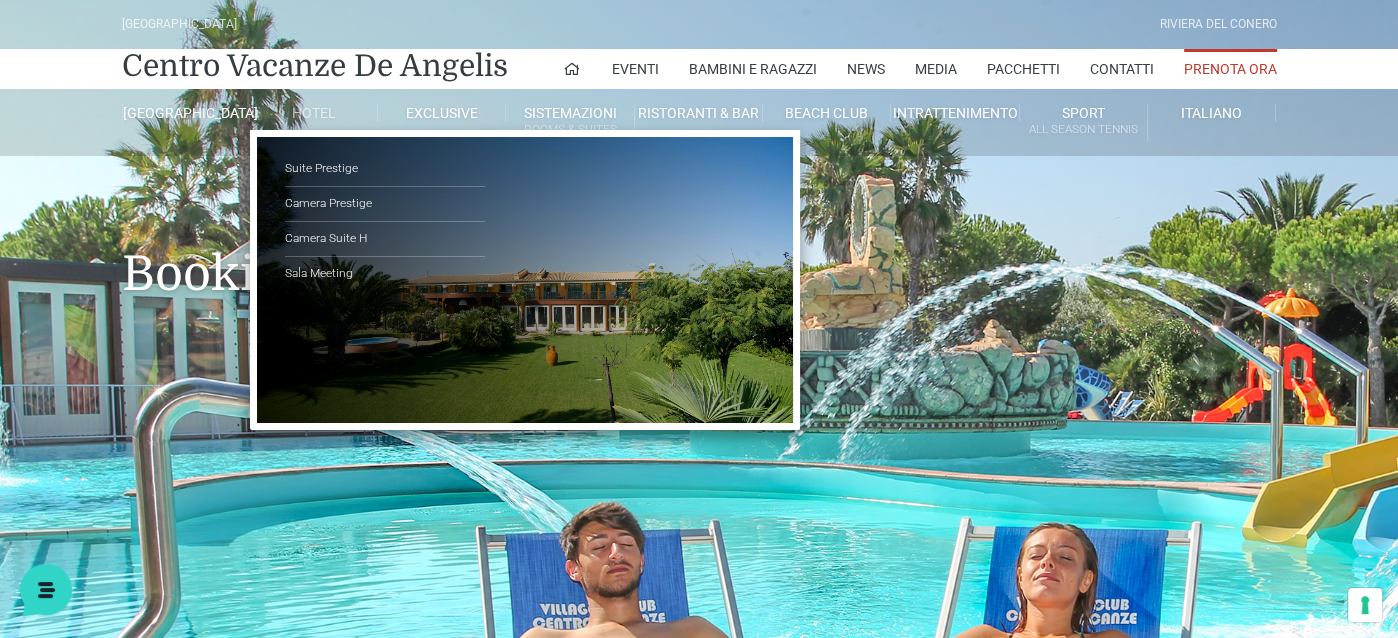 click on "Hotel" at bounding box center [314, 113] 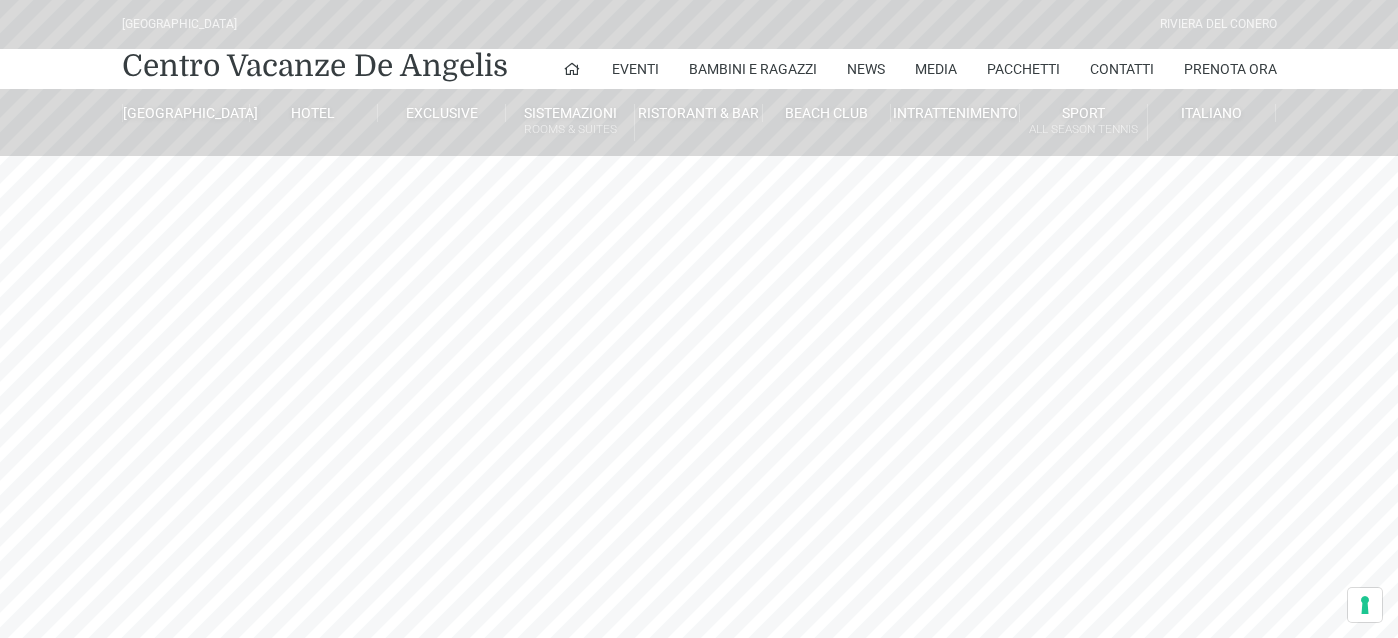 click on "Hotel" at bounding box center (314, 113) 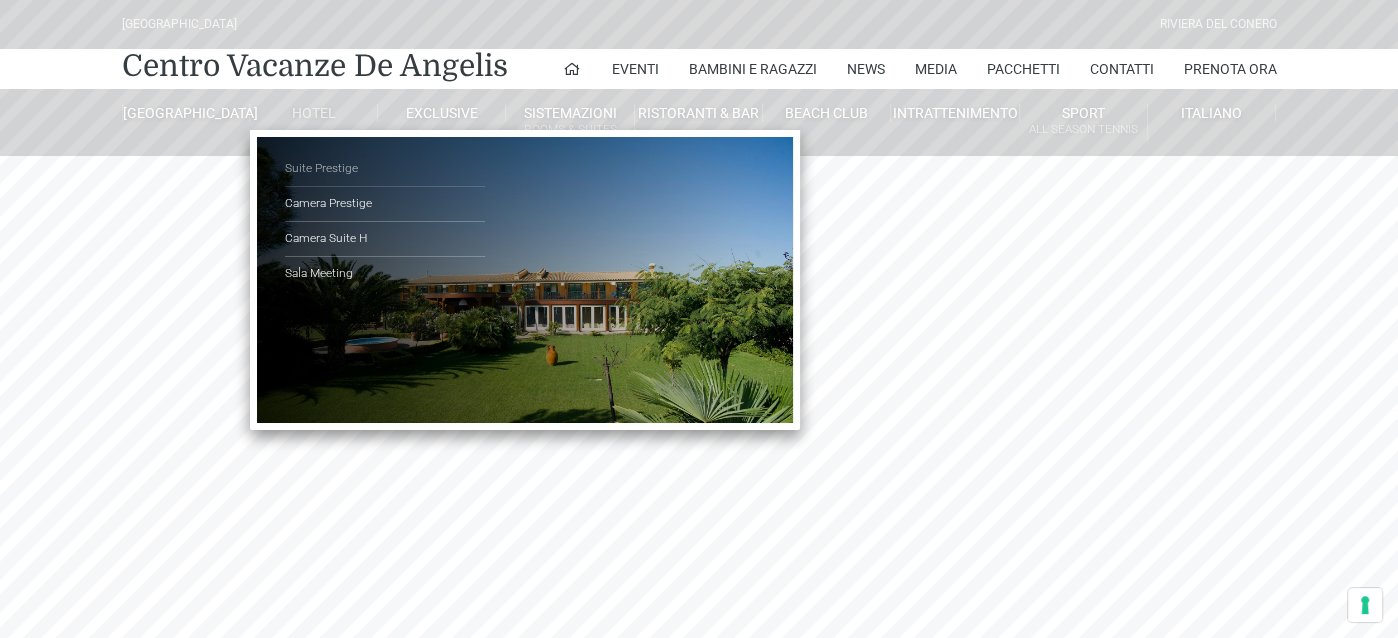 scroll, scrollTop: 0, scrollLeft: 0, axis: both 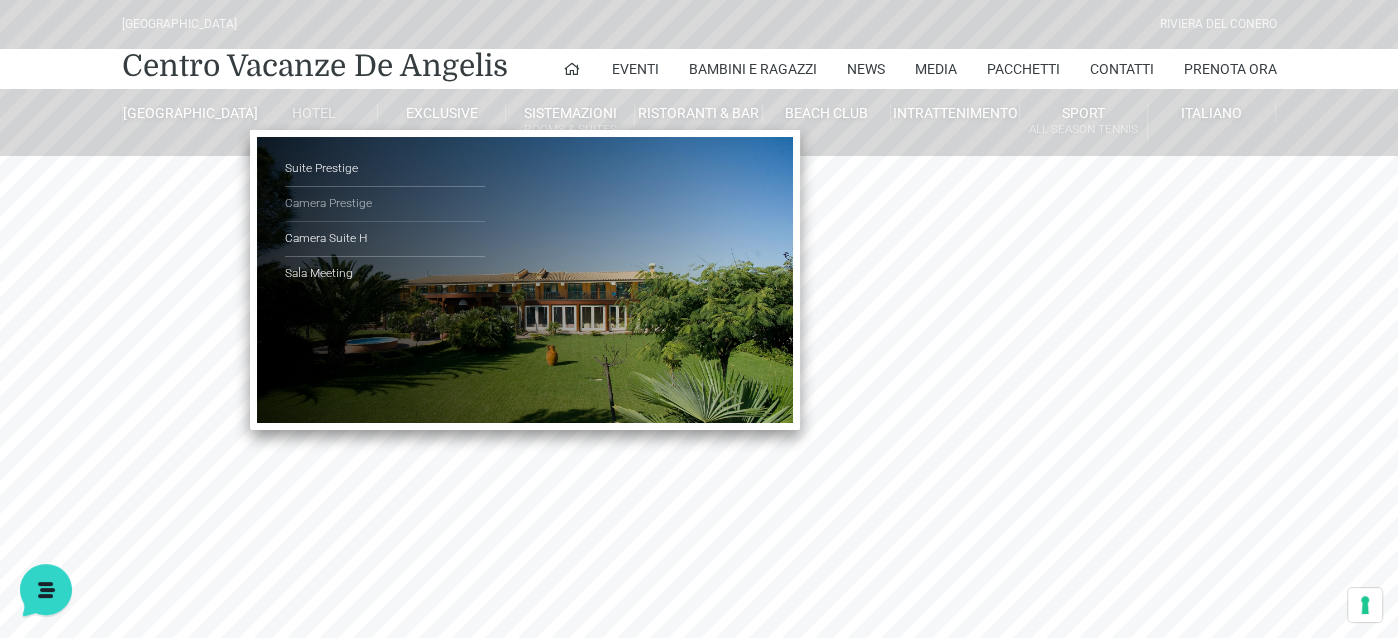 click on "Camera Prestige" at bounding box center [385, 204] 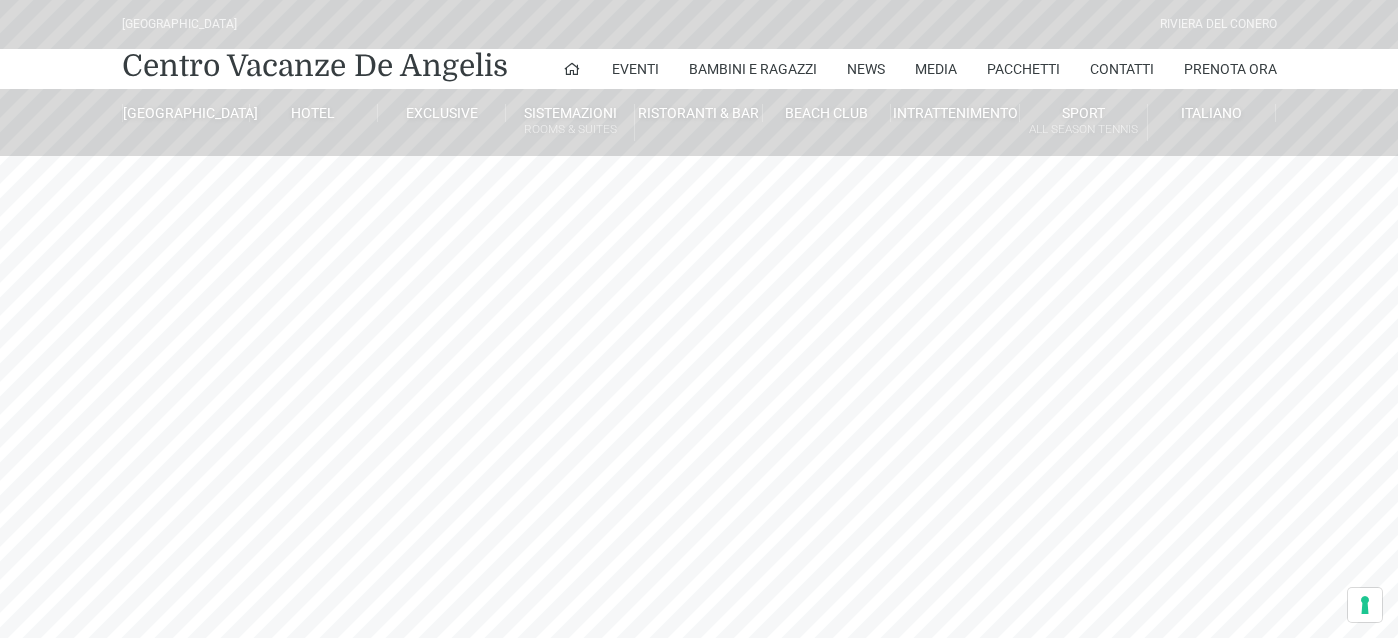 scroll, scrollTop: 0, scrollLeft: 0, axis: both 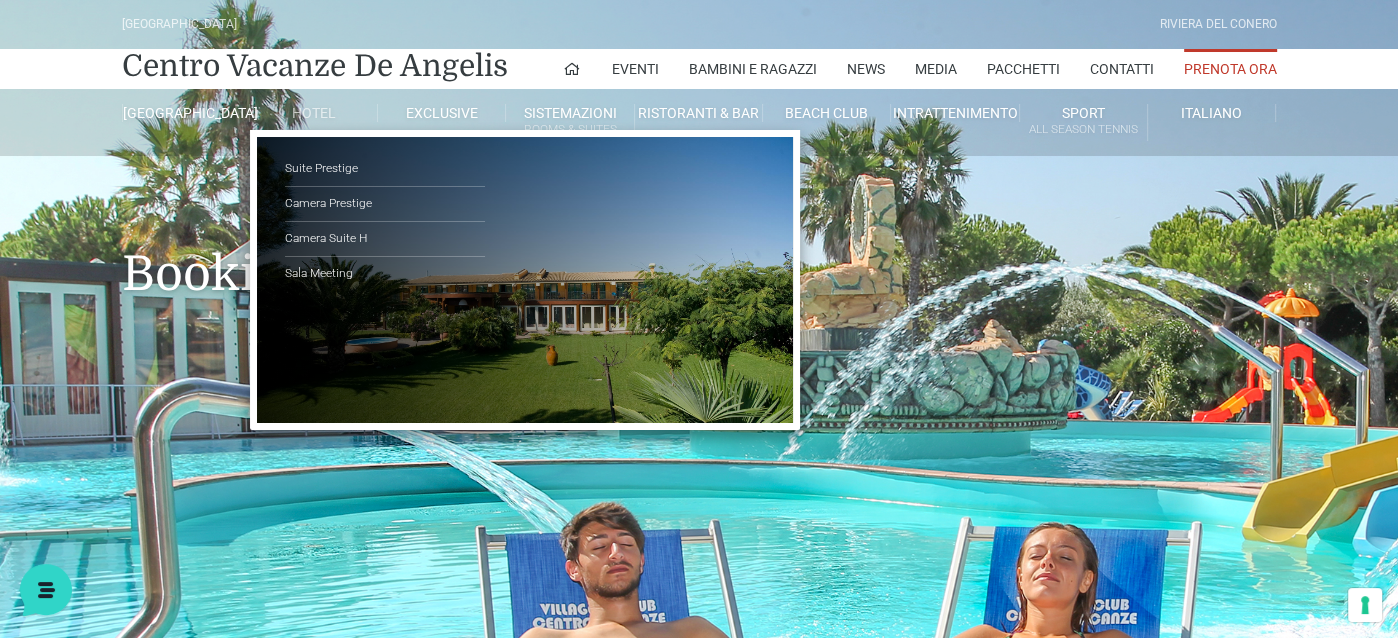 click on "Hotel" at bounding box center [314, 113] 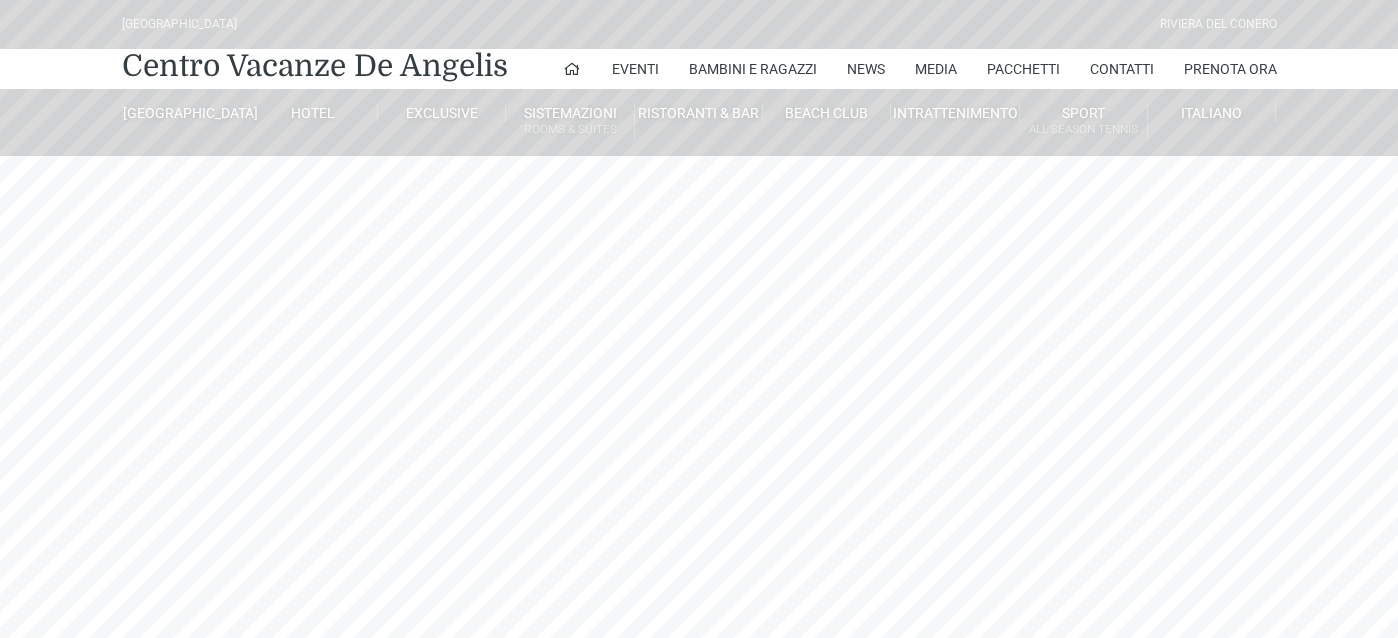 scroll, scrollTop: 0, scrollLeft: 0, axis: both 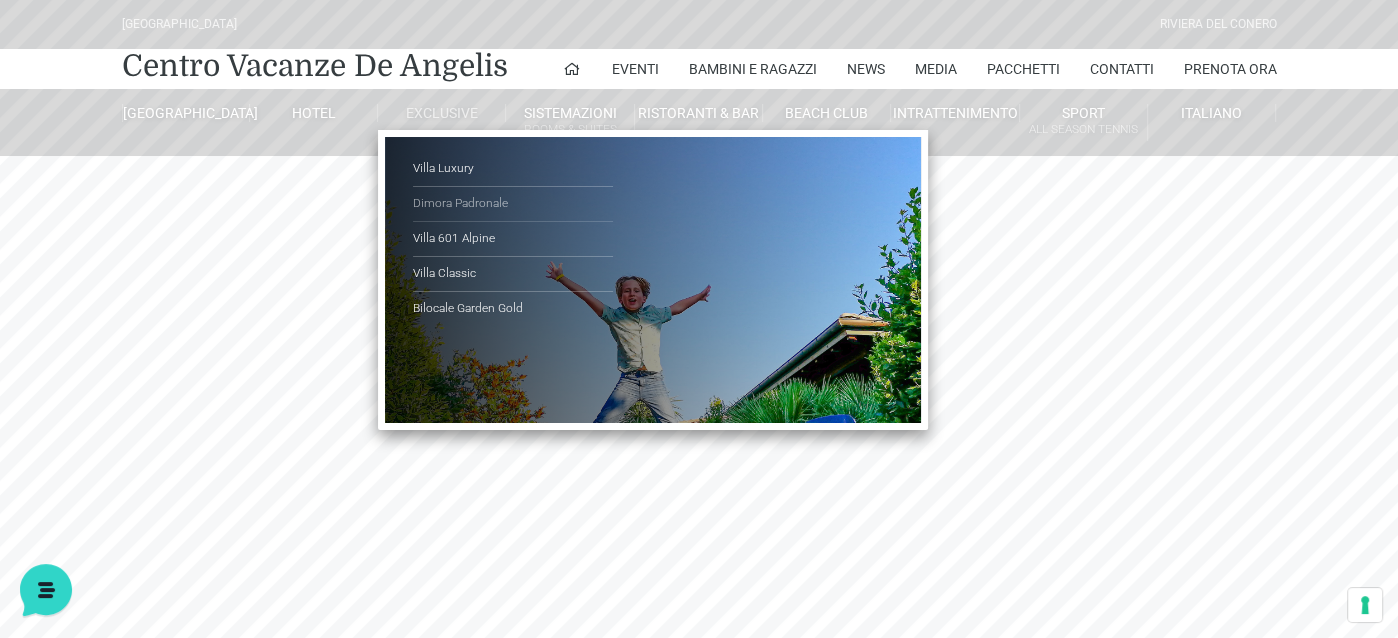 click on "Dimora Padronale" at bounding box center [513, 204] 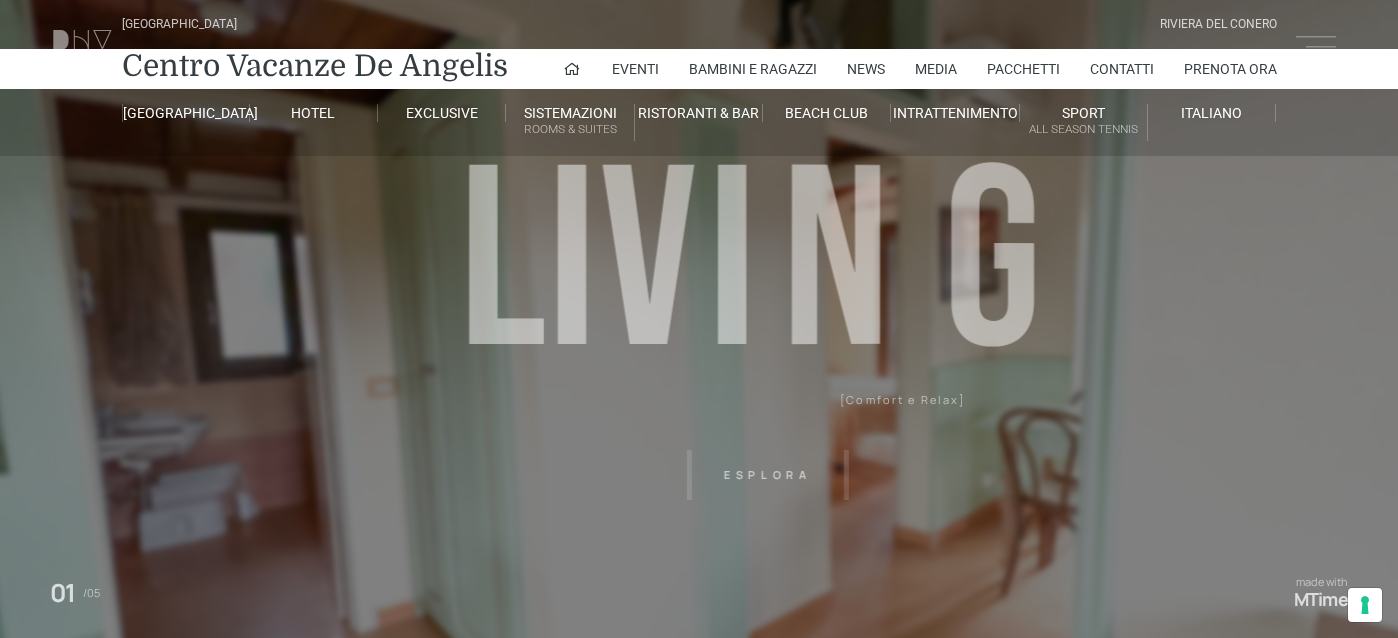 scroll, scrollTop: 0, scrollLeft: 0, axis: both 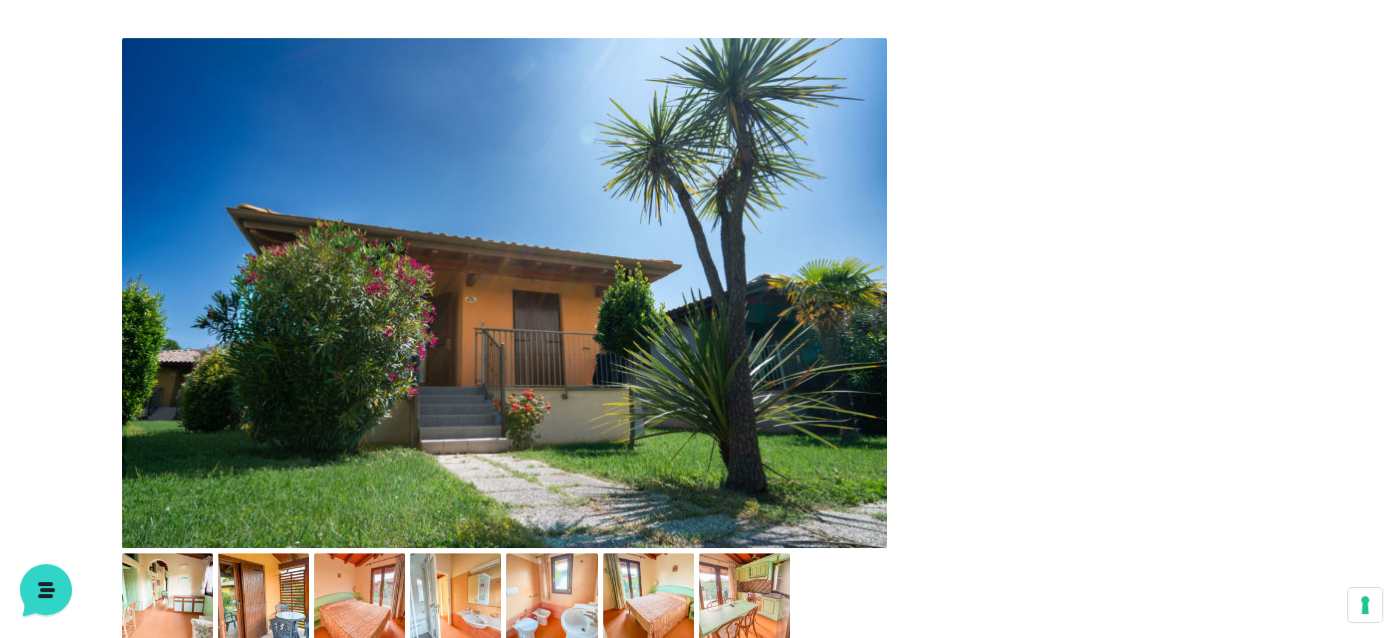 click at bounding box center (504, 293) 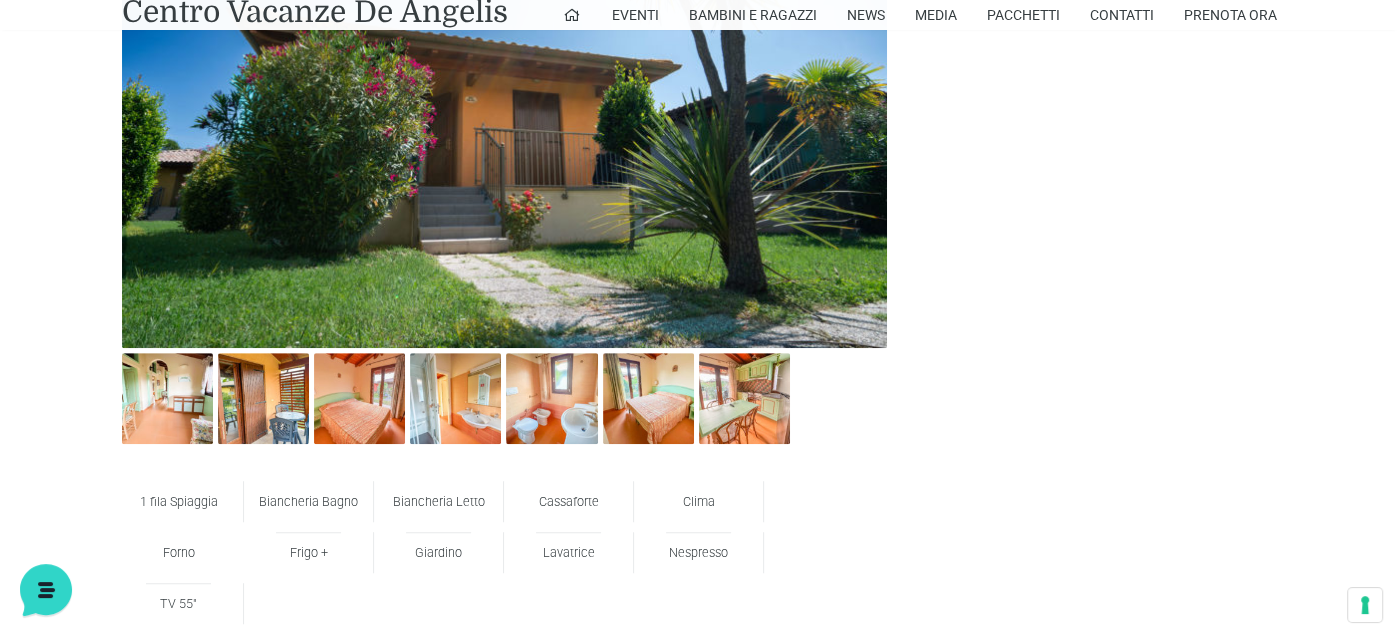 scroll, scrollTop: 1000, scrollLeft: 0, axis: vertical 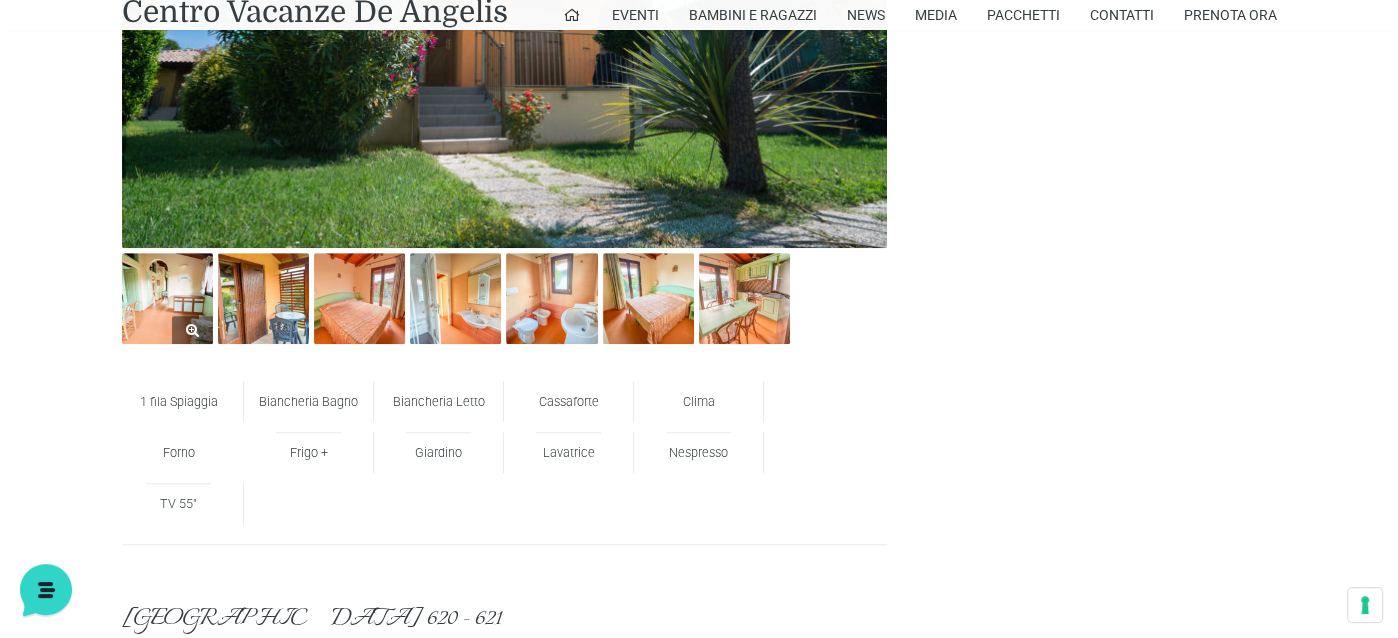 click at bounding box center [167, 298] 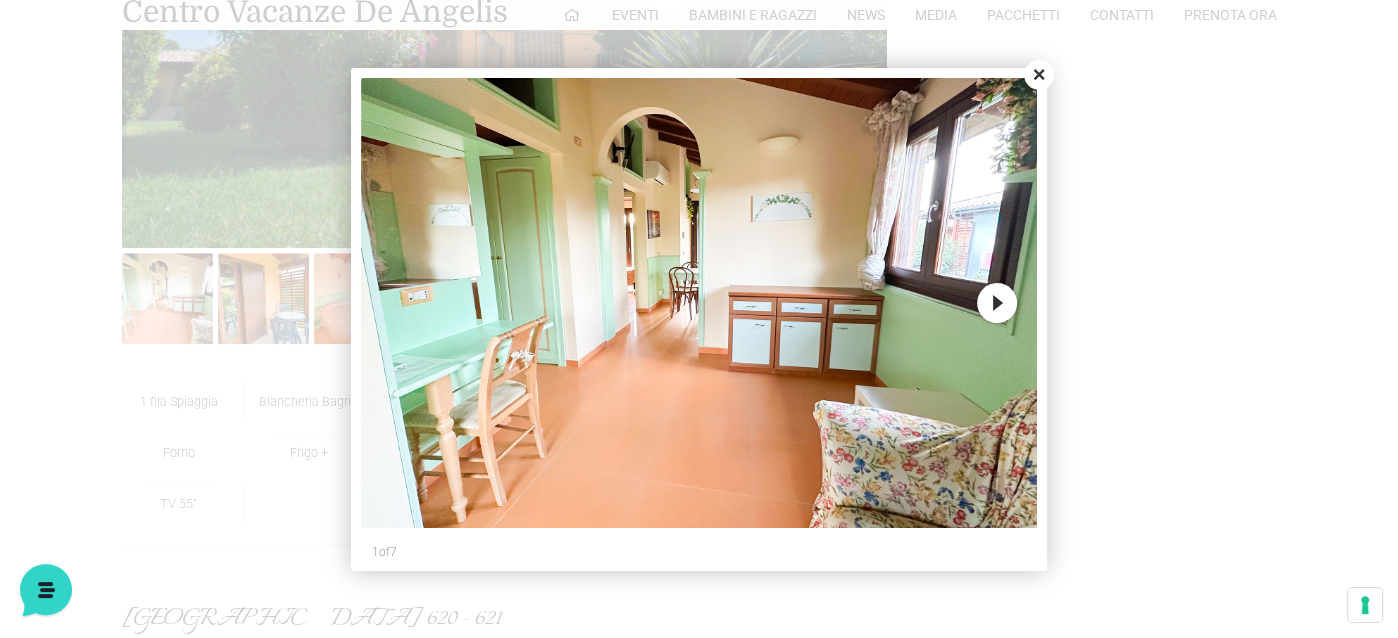 click on "Next" at bounding box center [997, 303] 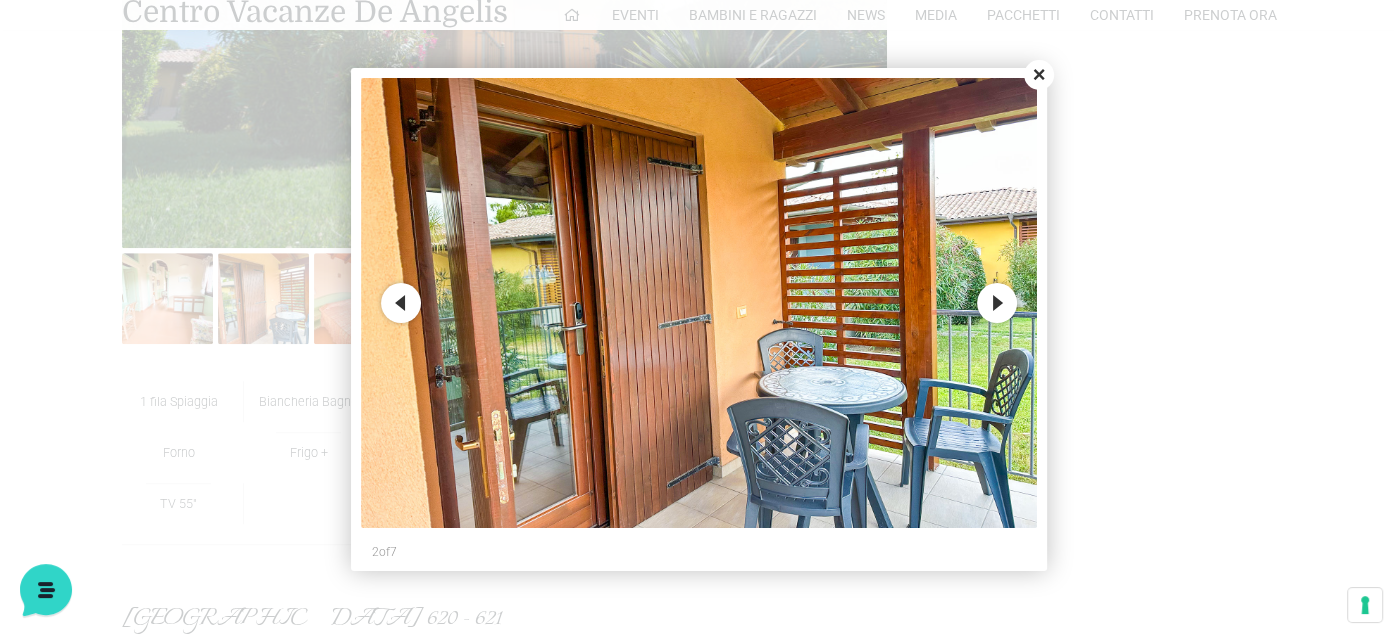 click on "Next" at bounding box center (997, 303) 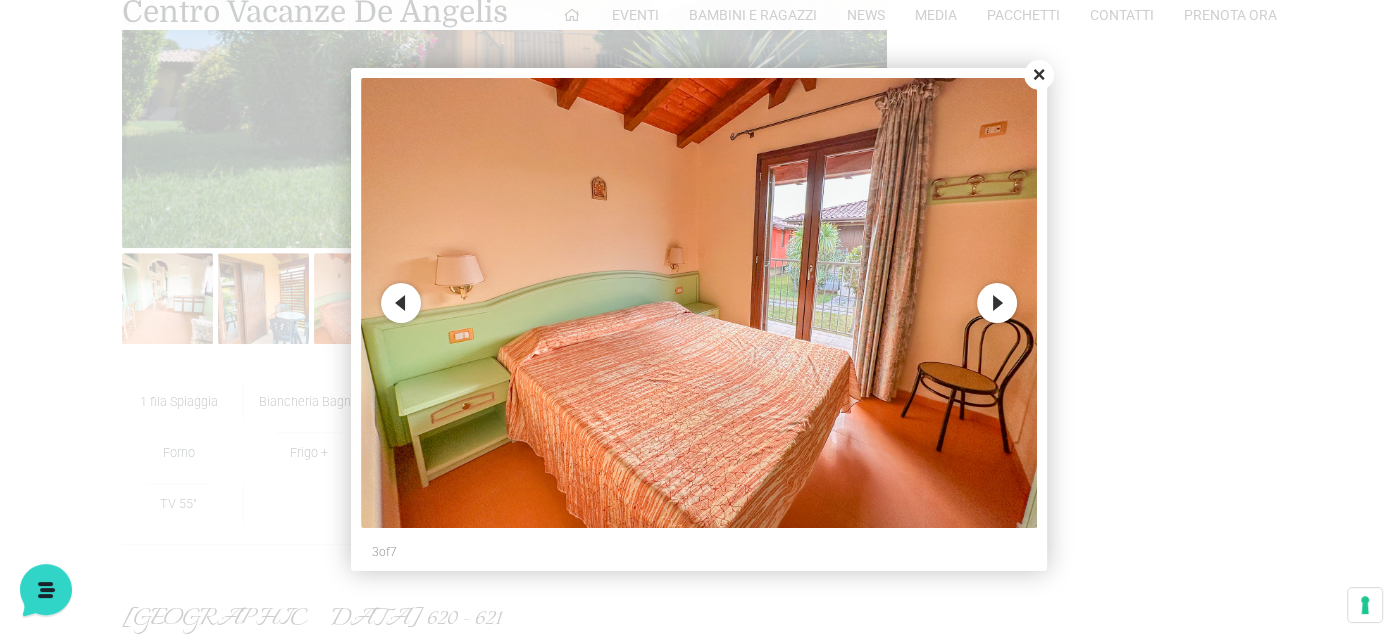 click on "Next" at bounding box center (997, 303) 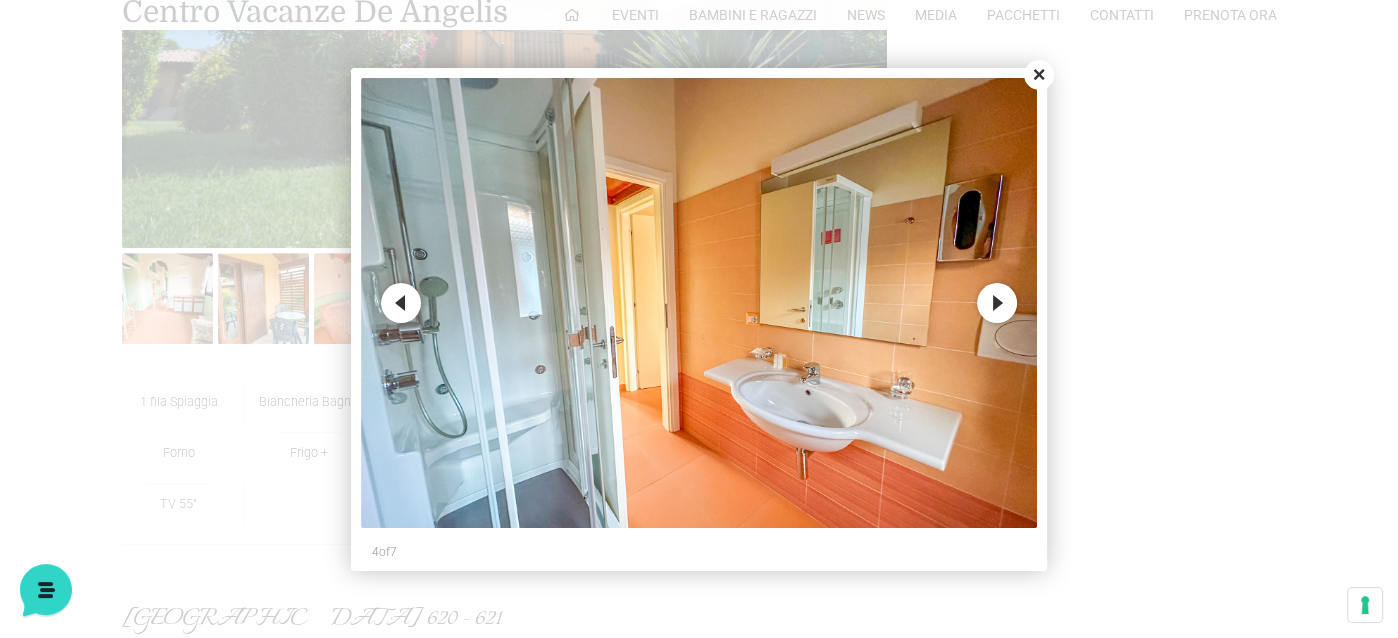 click on "Next" at bounding box center (997, 303) 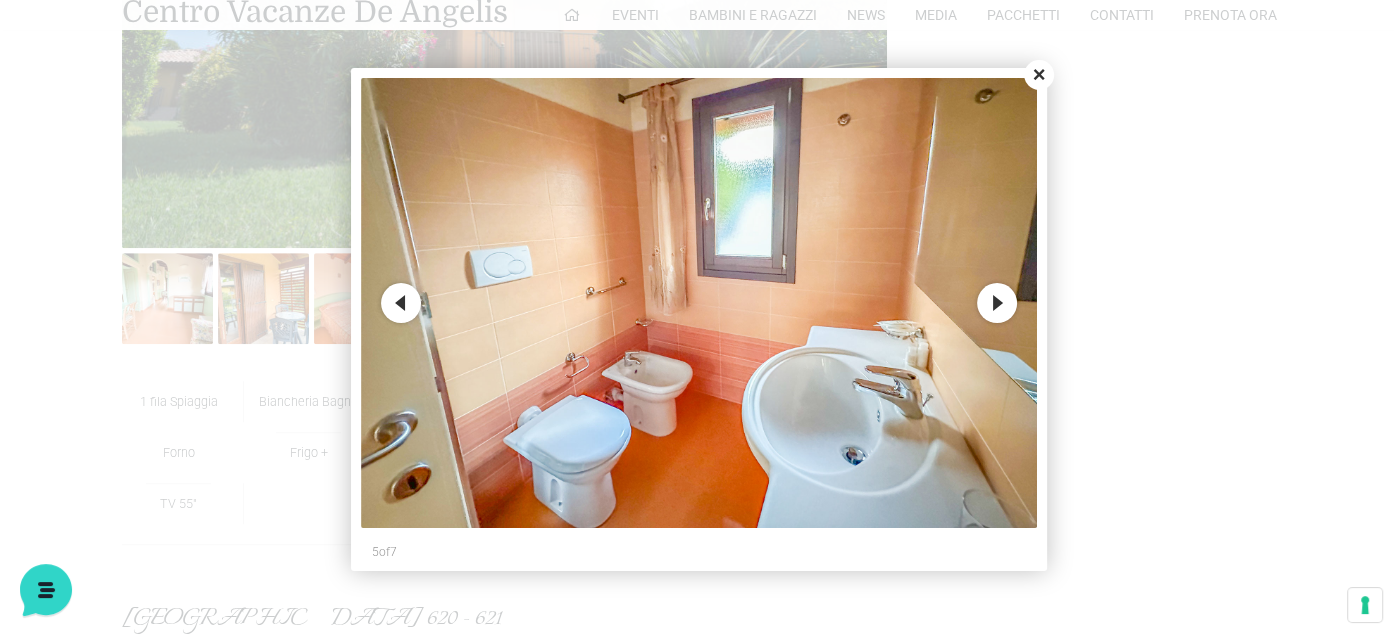click on "Next" at bounding box center [997, 303] 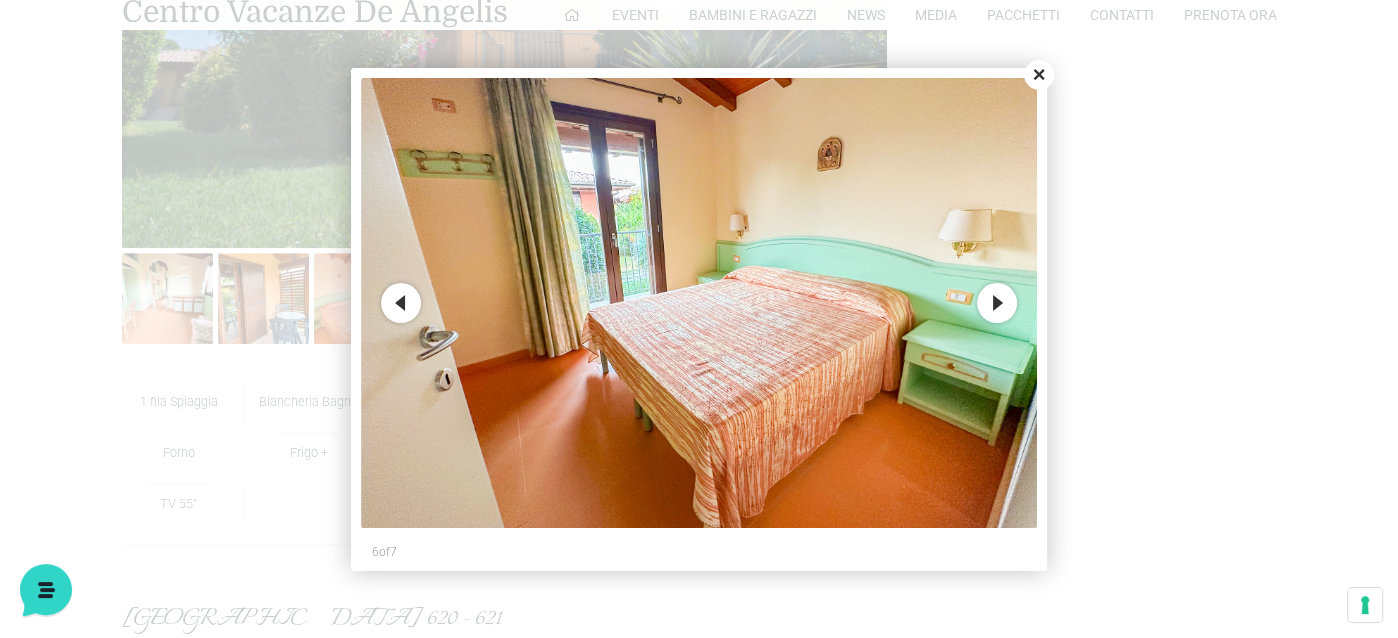 click on "Next" at bounding box center [997, 303] 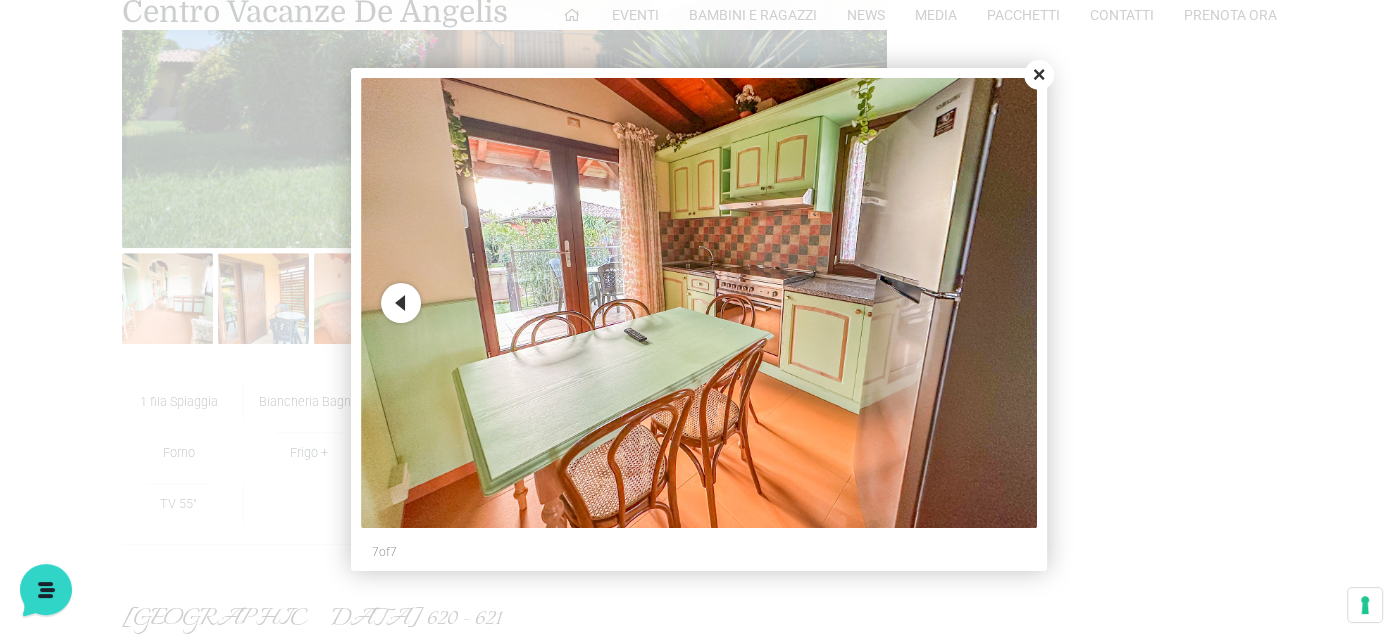 click on "Close" at bounding box center (1039, 75) 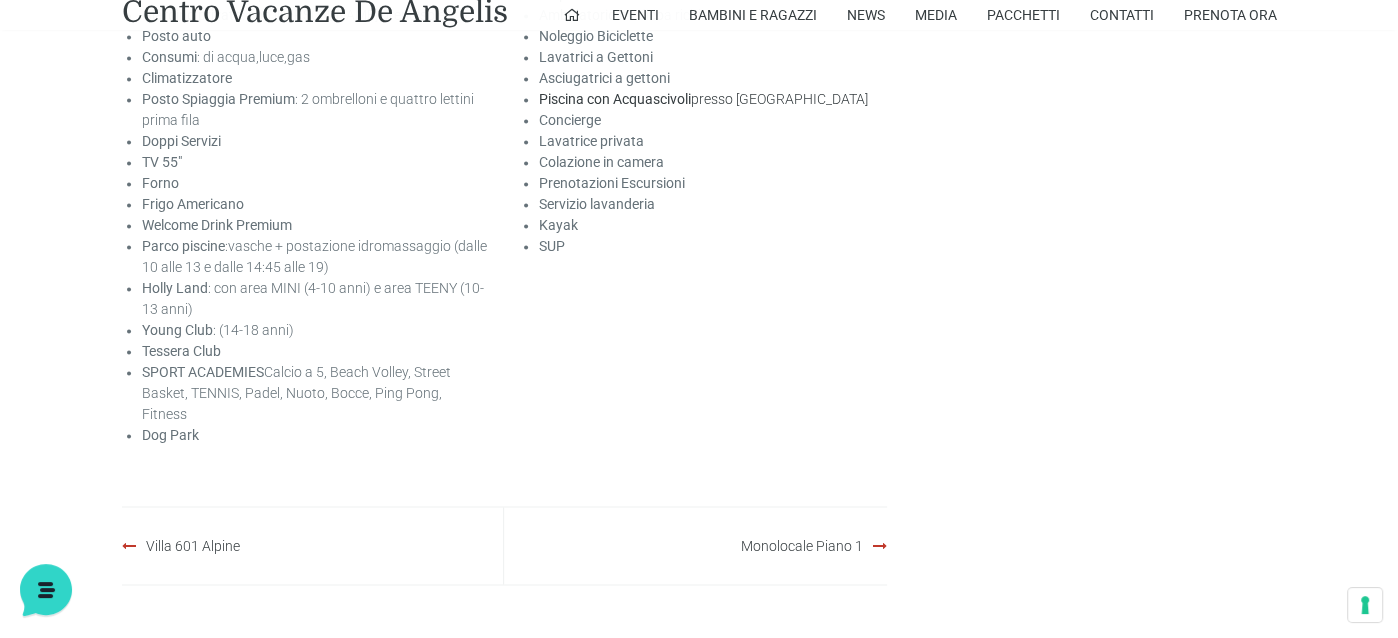 scroll, scrollTop: 3000, scrollLeft: 0, axis: vertical 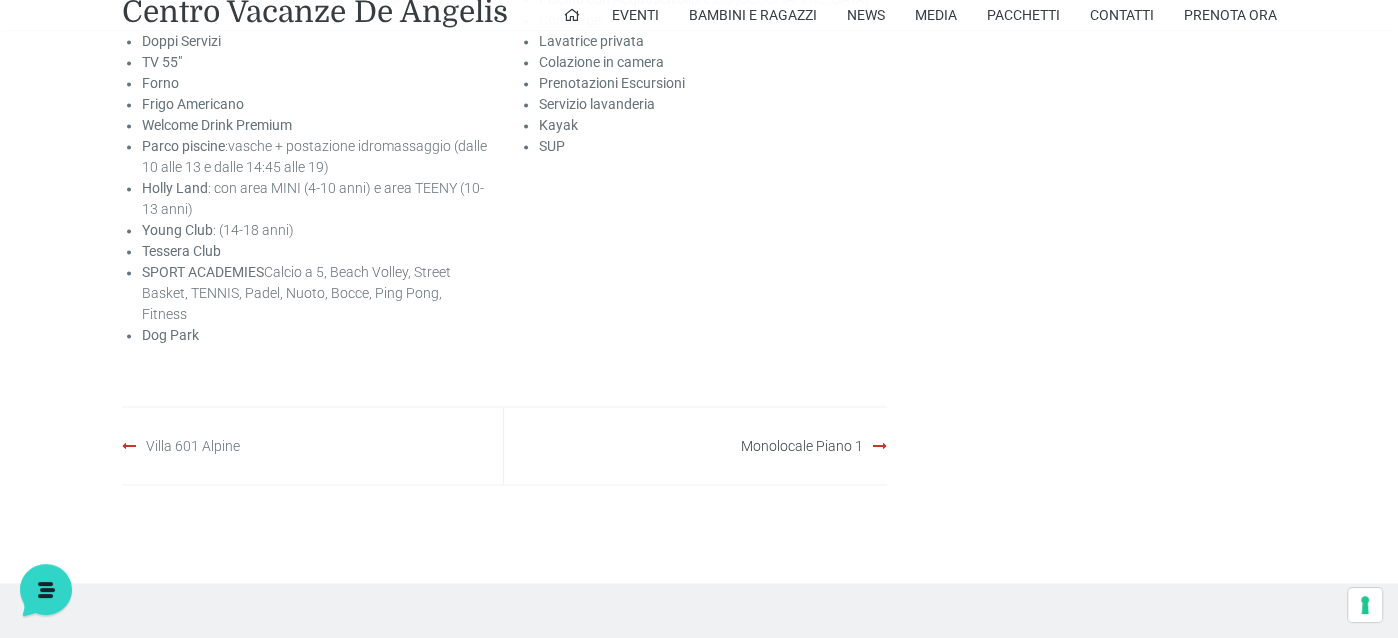 click on "Villa 601 Alpine" at bounding box center [193, 445] 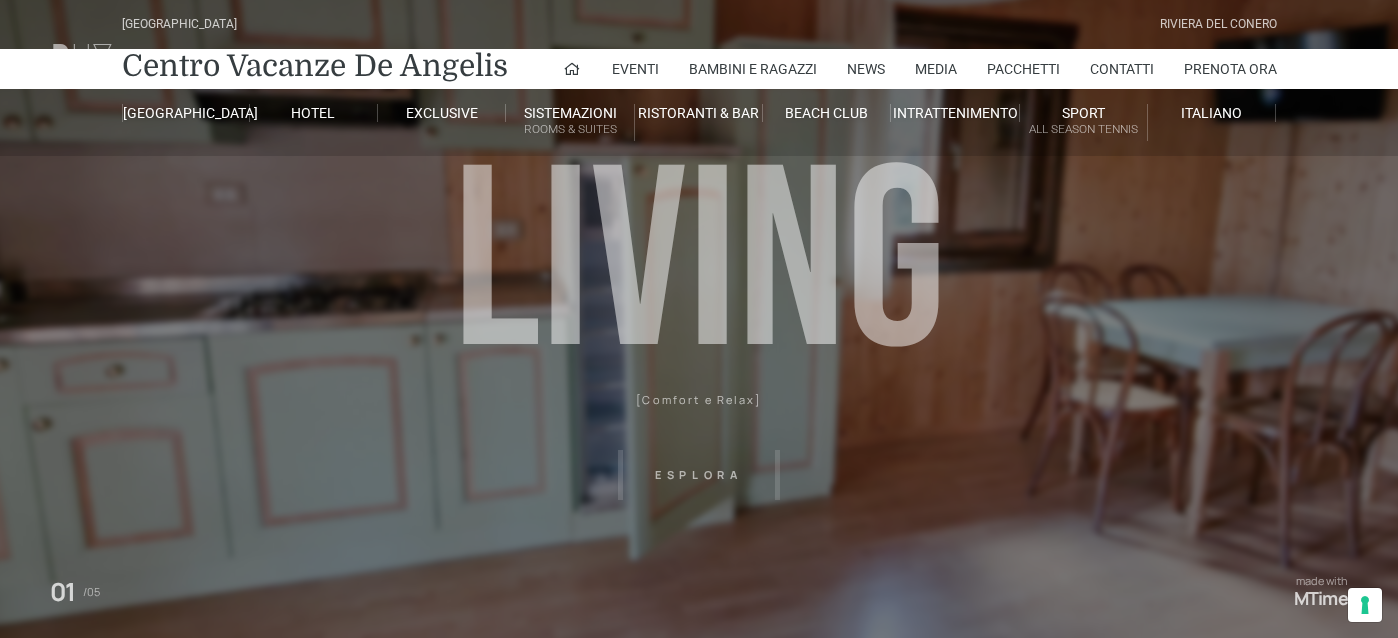 scroll, scrollTop: 400, scrollLeft: 0, axis: vertical 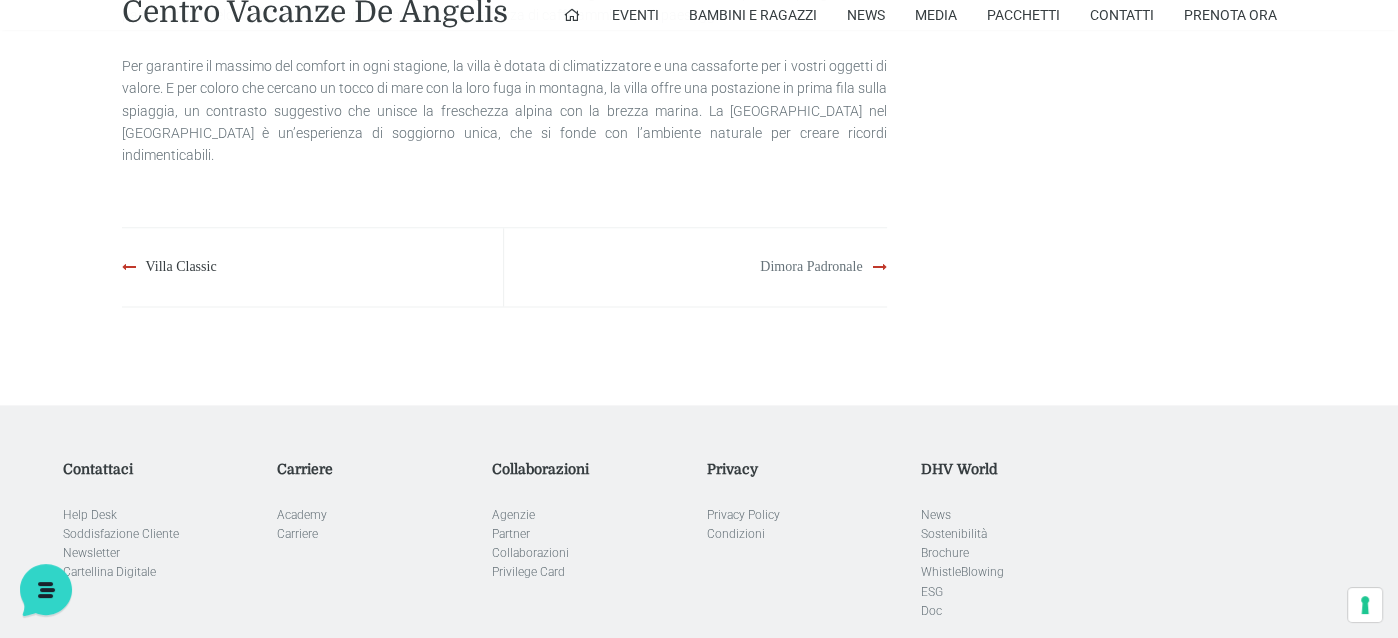 click on "Dimora Padronale" at bounding box center [811, 266] 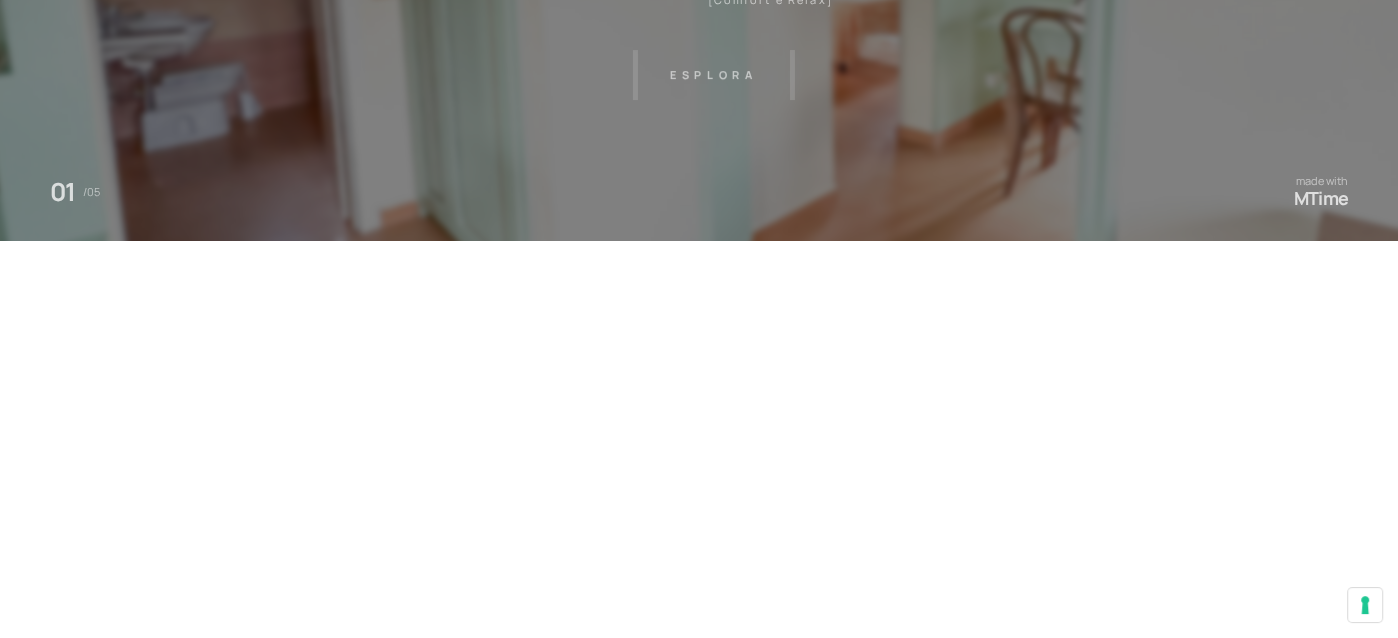 scroll, scrollTop: 400, scrollLeft: 0, axis: vertical 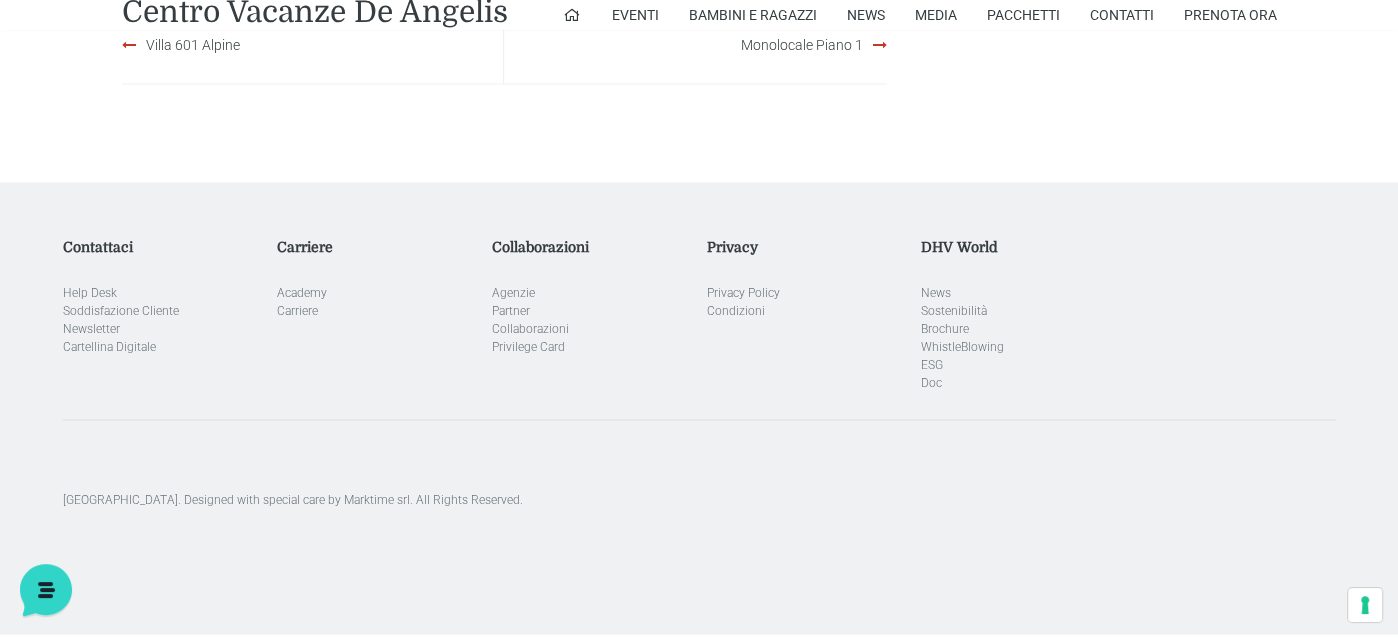 click on "1 fila Spiaggia
Biancheria Bagno
Biancheria Letto
Cassaforte
Clima
Forno
Frigo +
Giardino
Lavatrice
Nespresso
TV 55"
Villa Padronale 620 - 621
Nel cuore del  De Angelis Resort , la villa padronale si erge come un tributo all’eleganza e al comfort, offrendo un’esperienza di soggiorno senza pari. Questa residenza prestigiosa, un tempo dimora dei fondatori del Resort, è stata meticolosamente ristrutturata per accogliere gli ospiti nel massimo del lusso.
Servizi Inclusi
Servizio Comfort
Internet" at bounding box center [699, -1289] 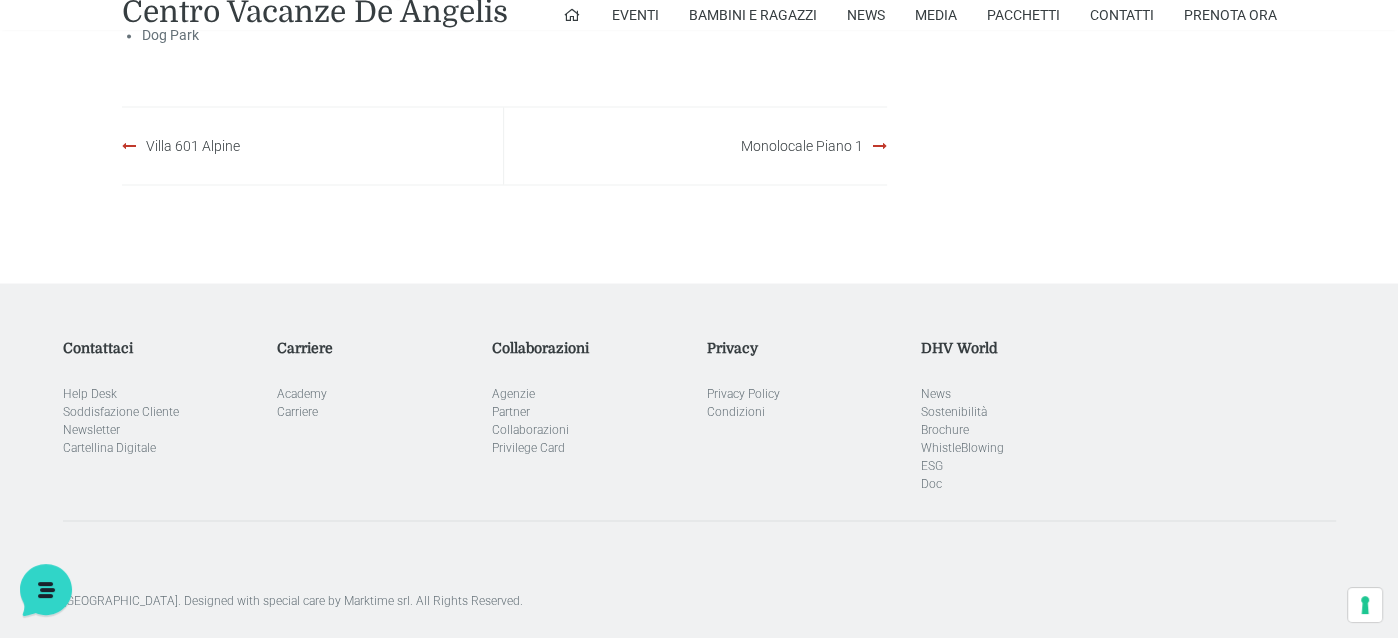 scroll, scrollTop: 3100, scrollLeft: 0, axis: vertical 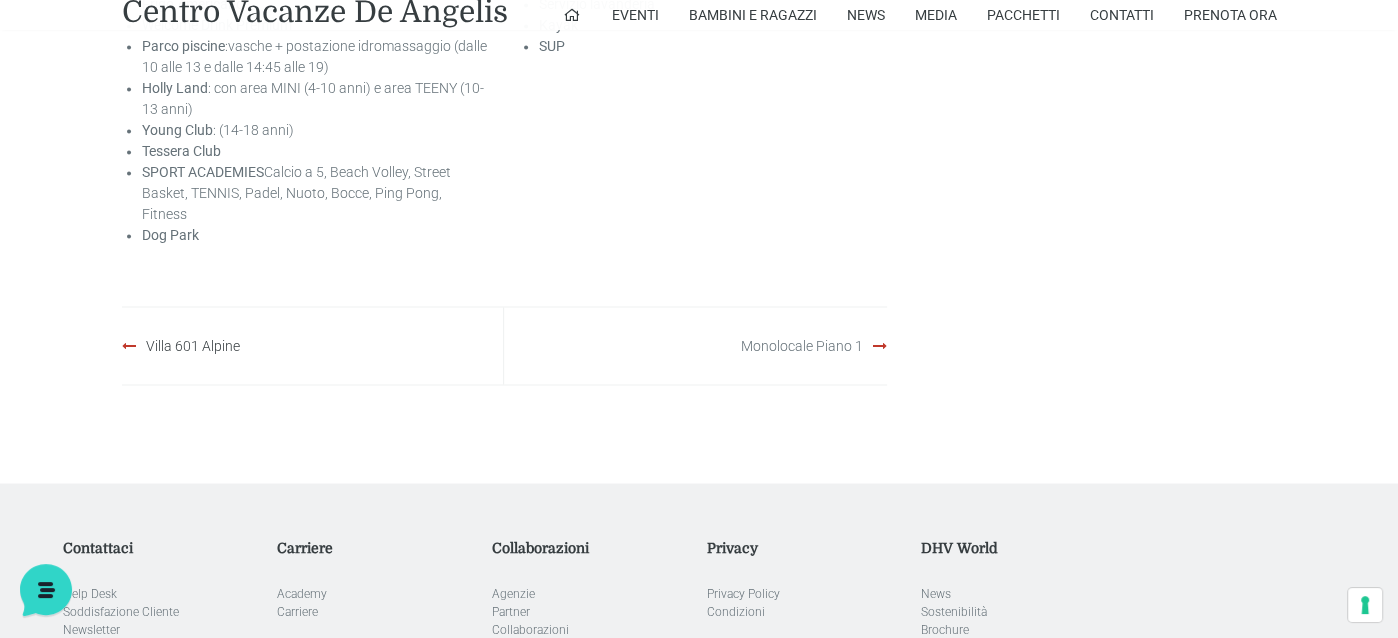 click on "Monolocale Piano 1" at bounding box center [802, 345] 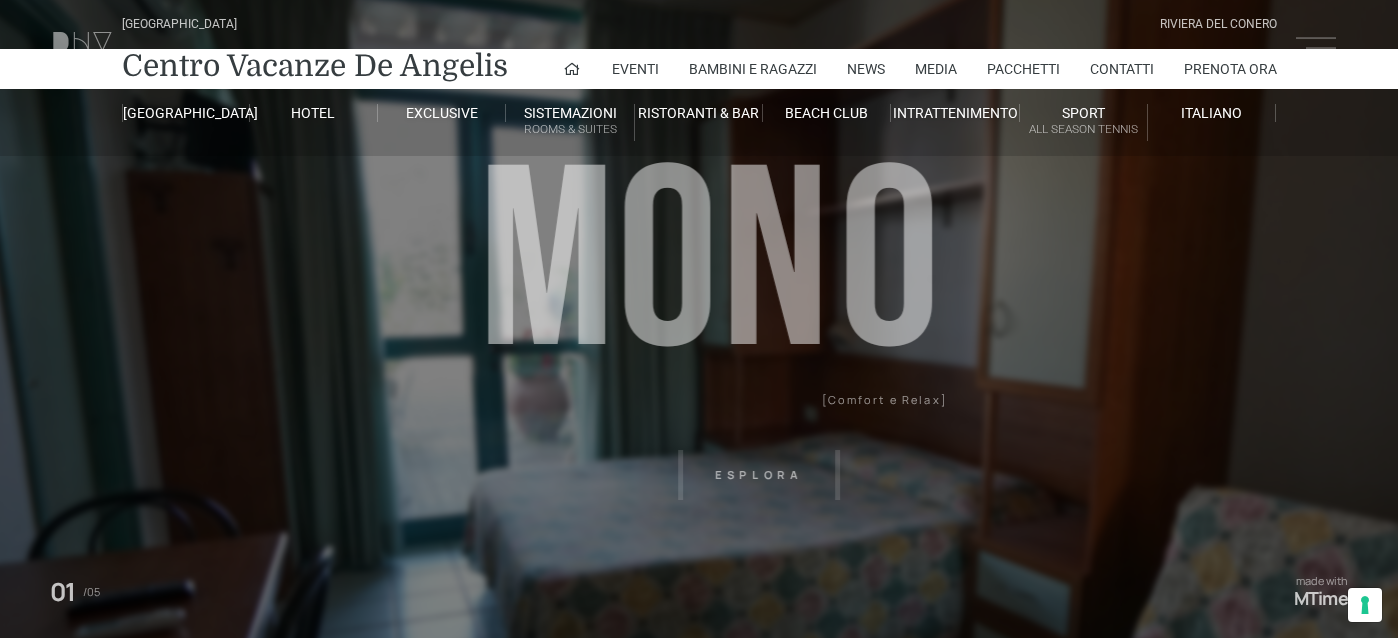 scroll, scrollTop: 0, scrollLeft: 0, axis: both 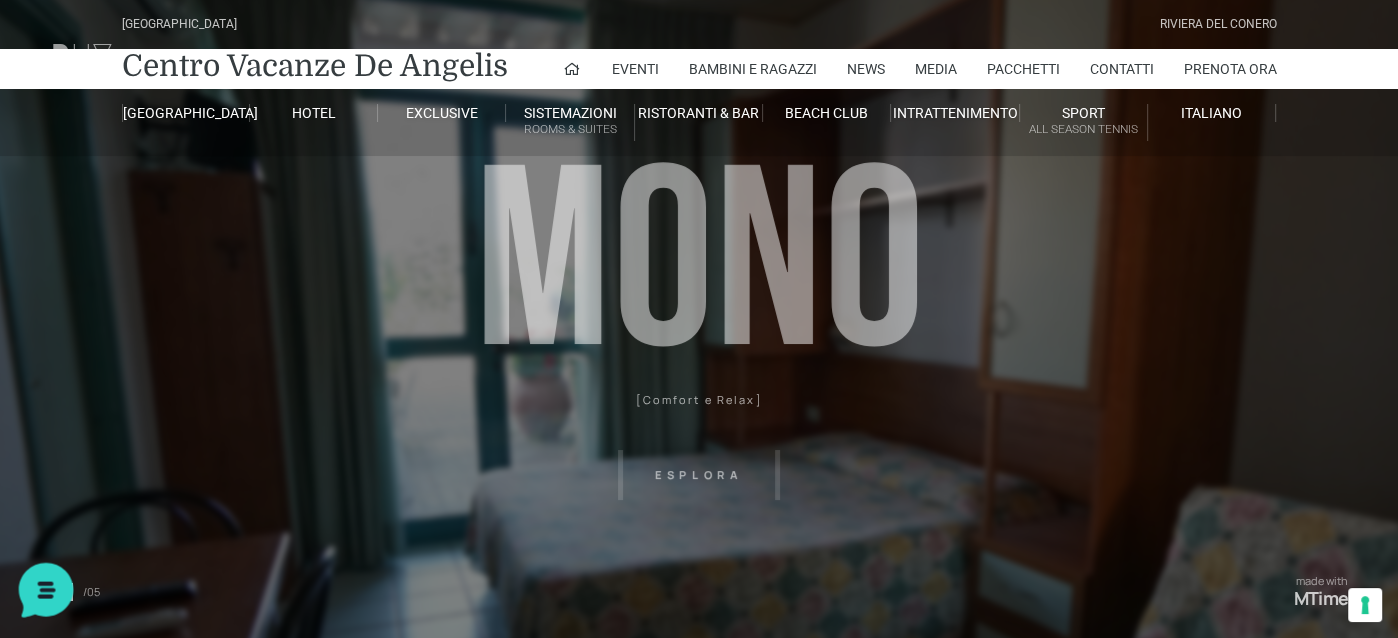 click 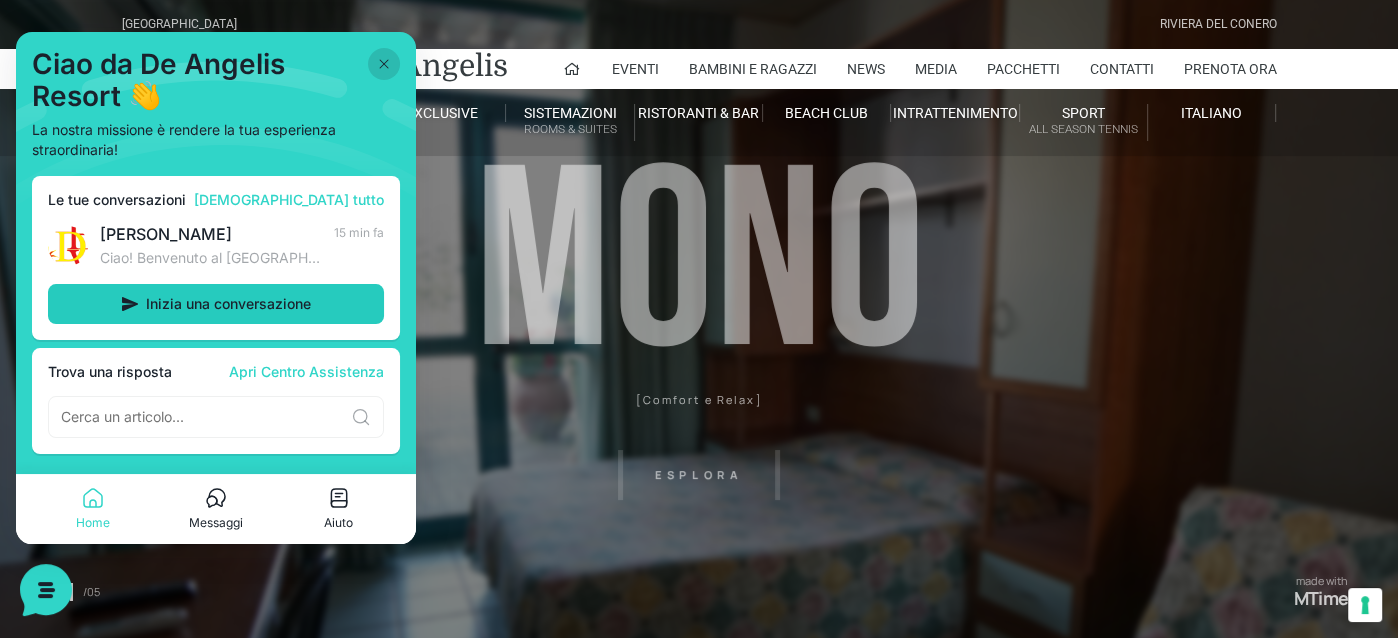 click on "Inizia una conversazione" at bounding box center [228, 304] 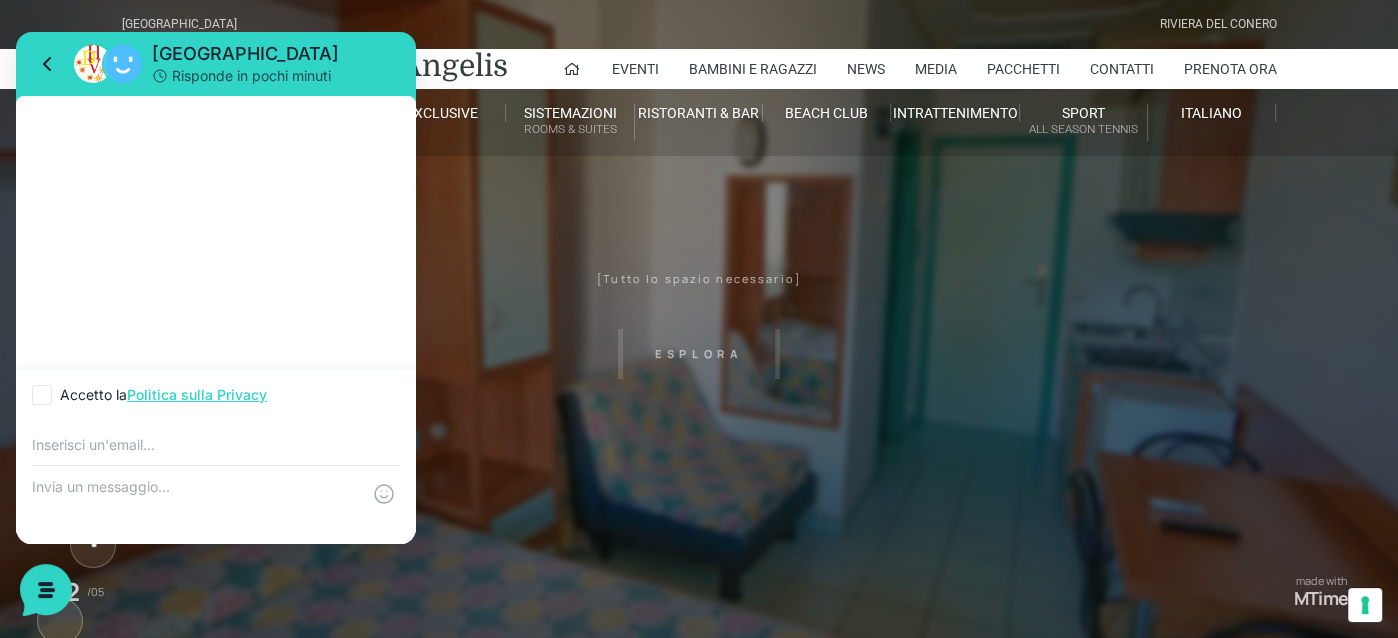 drag, startPoint x: 39, startPoint y: 389, endPoint x: 62, endPoint y: 406, distance: 28.600698 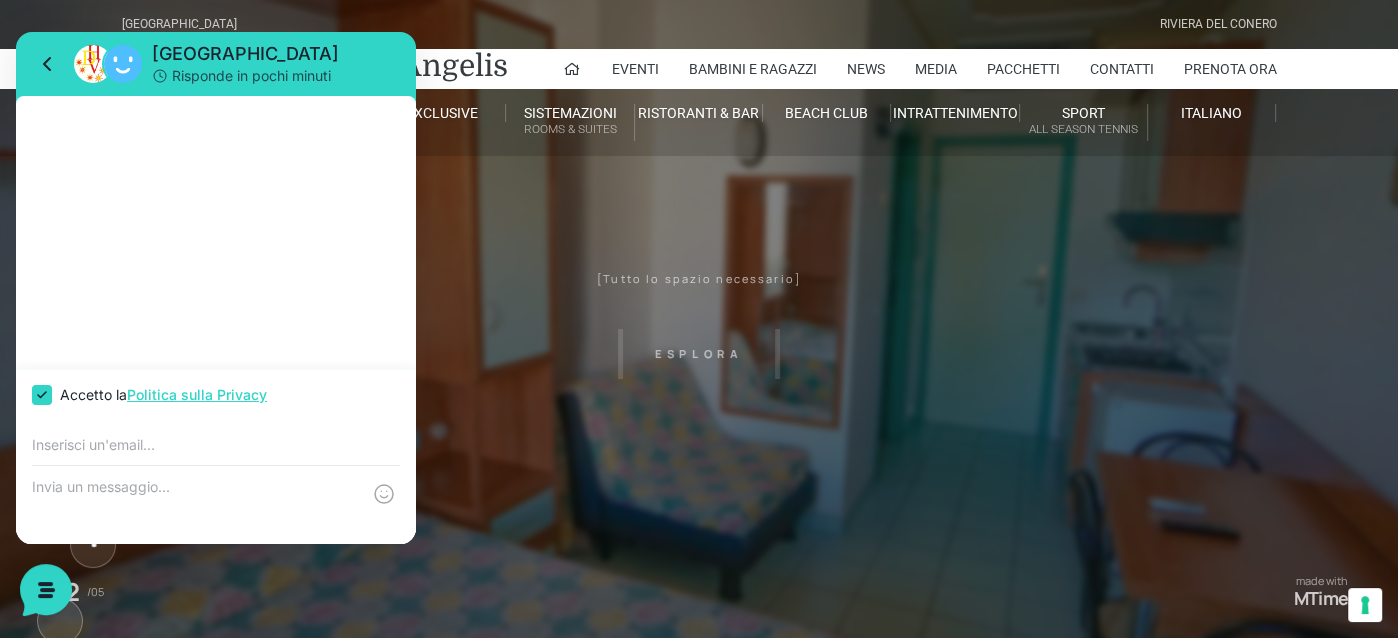 checkbox on "true" 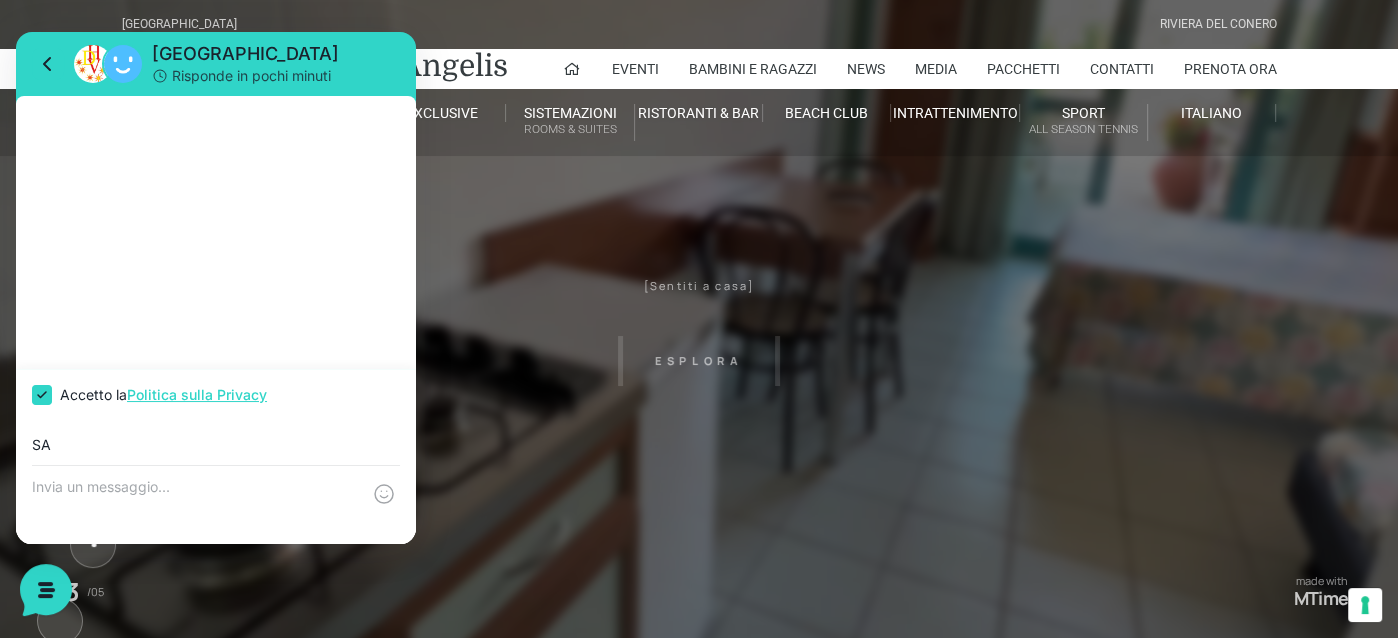type on "S" 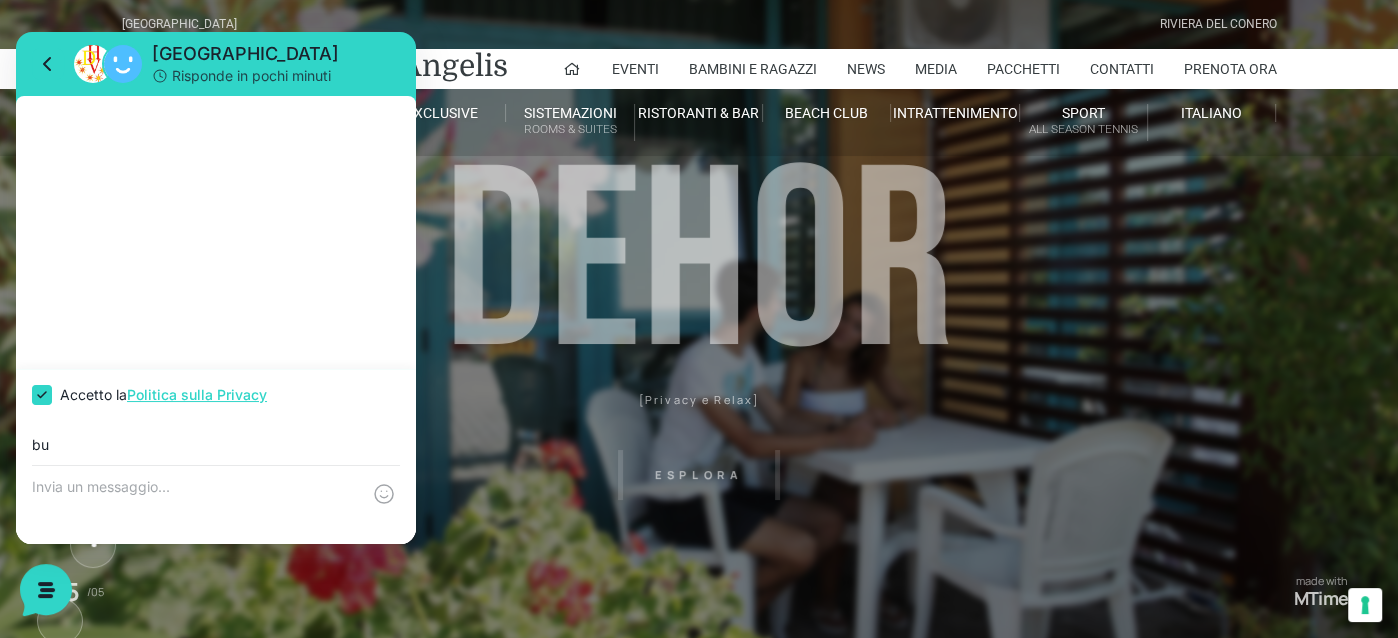 type on "b" 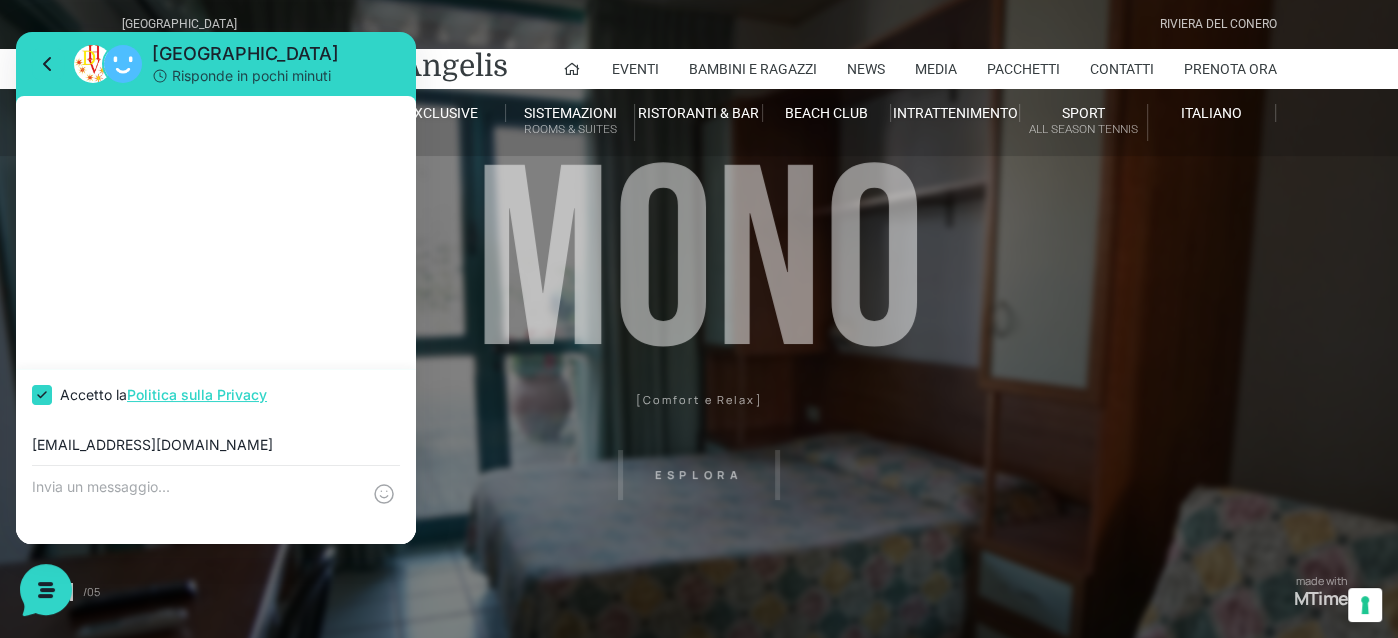 type on "[EMAIL_ADDRESS][DOMAIN_NAME]" 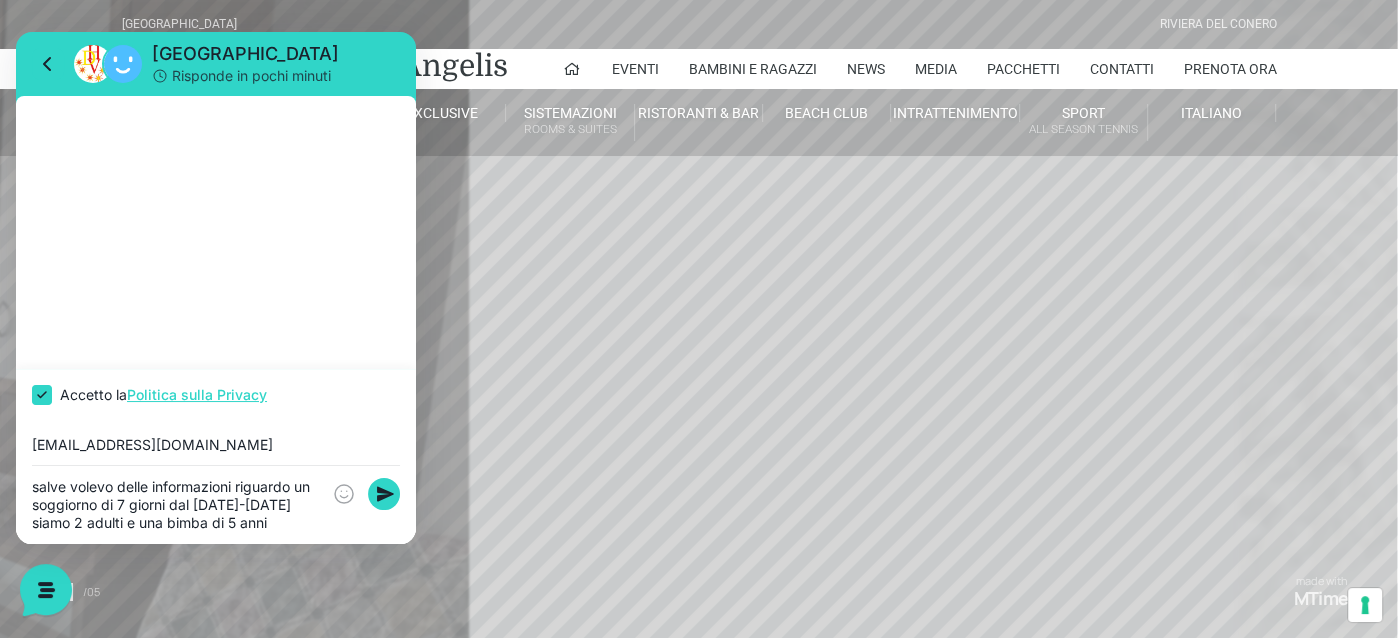 type on "salve volevo delle informazioni riguardo un soggiorno di 7 giorni dal [DATE]-[DATE] siamo 2 adulti e una bimba di 5 anni" 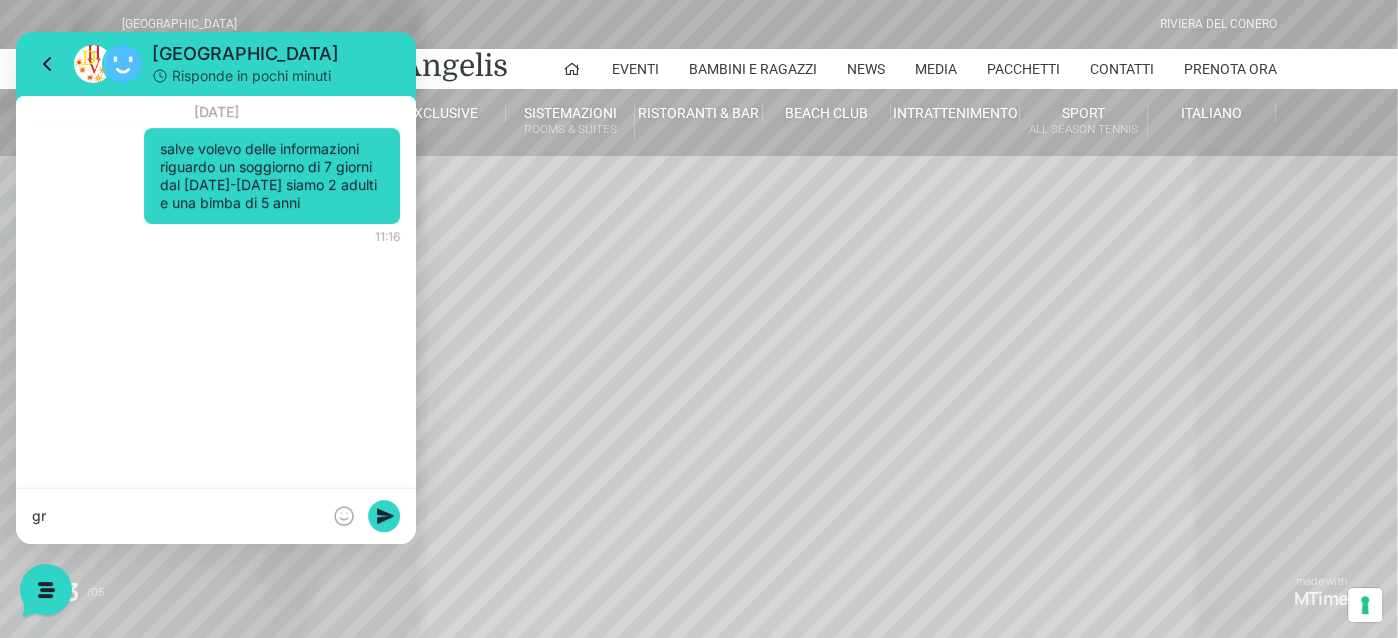 type on "g" 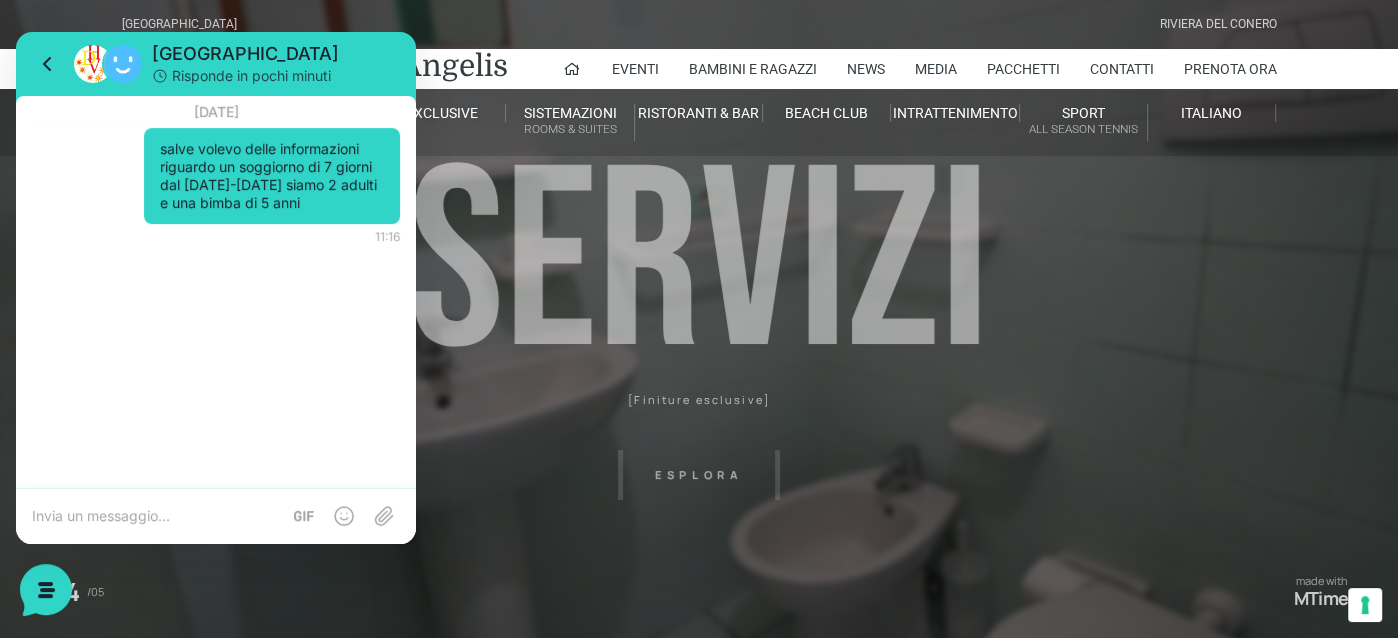 click at bounding box center (156, 516) 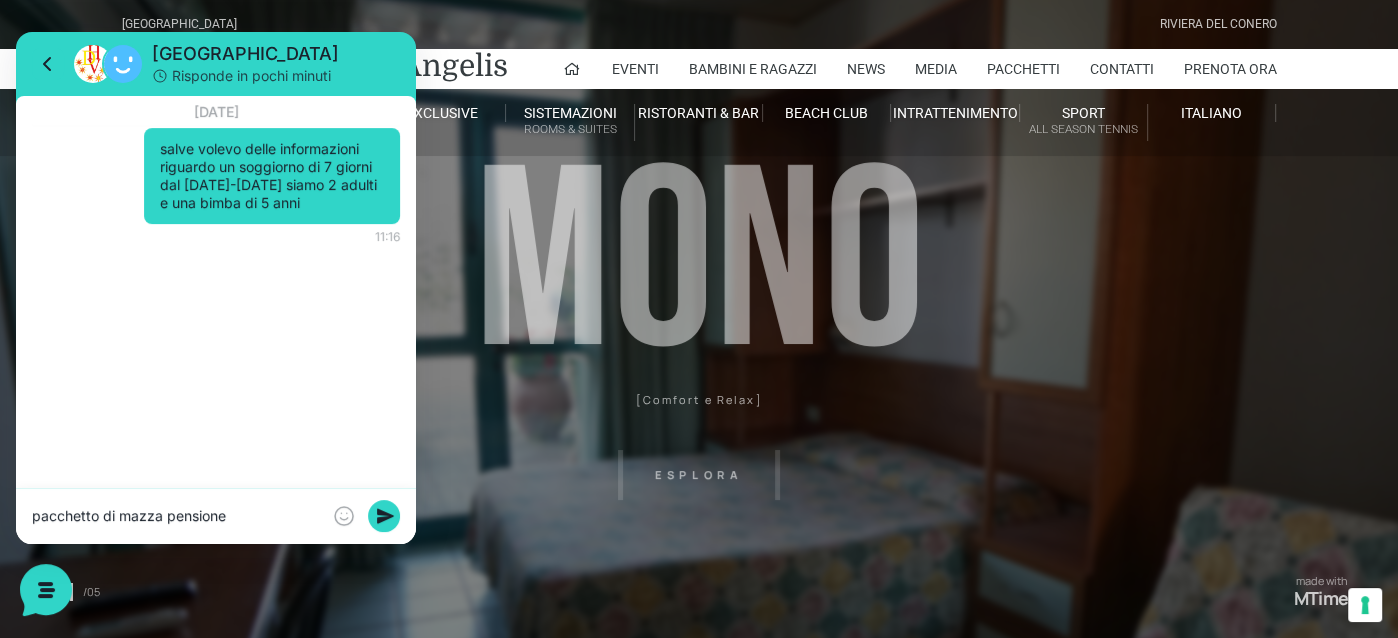 type on "pacchetto di mazza pensione" 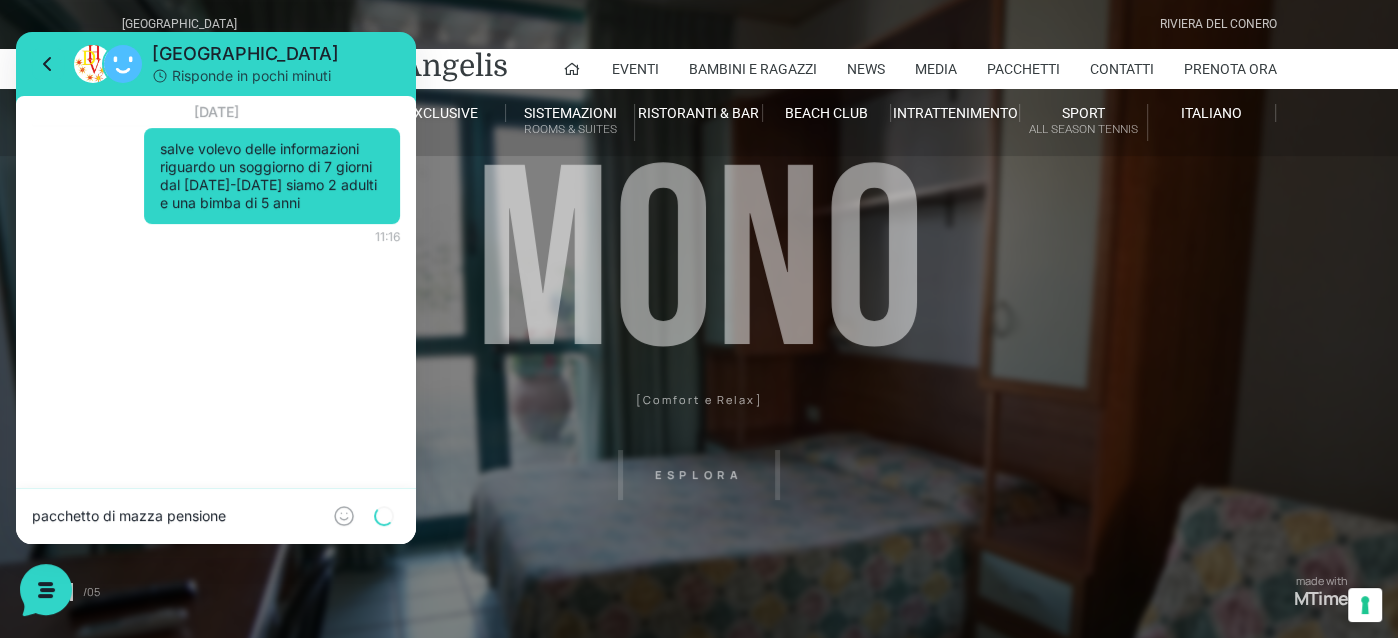 type 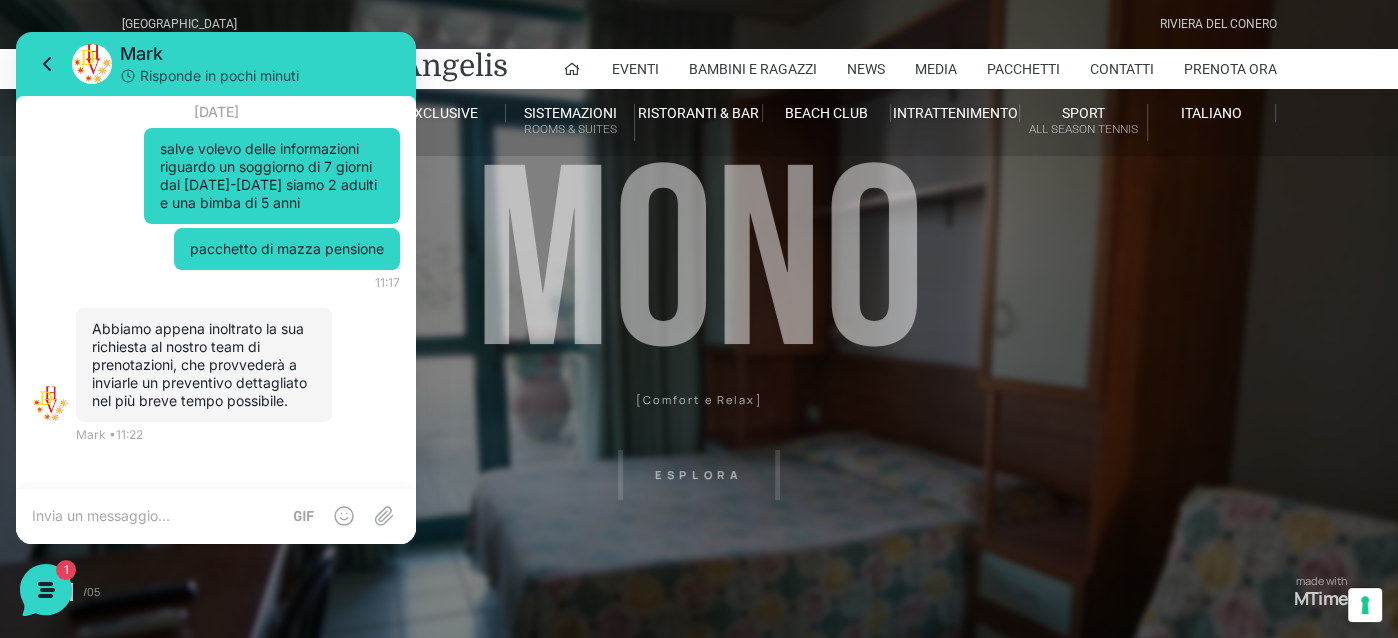 scroll, scrollTop: 0, scrollLeft: 0, axis: both 